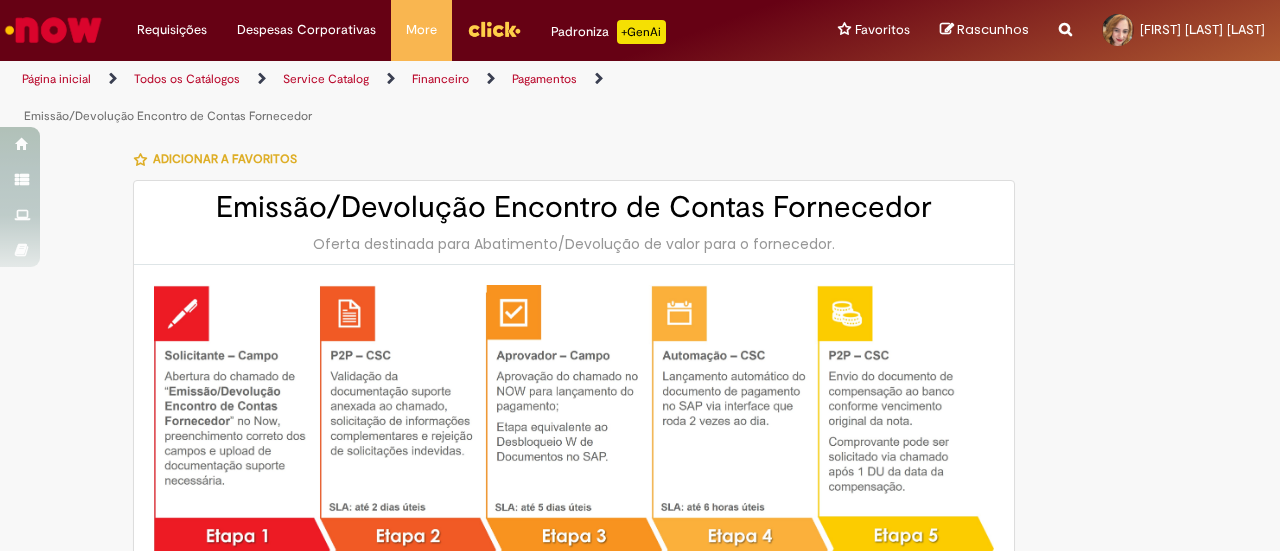 type on "**********" 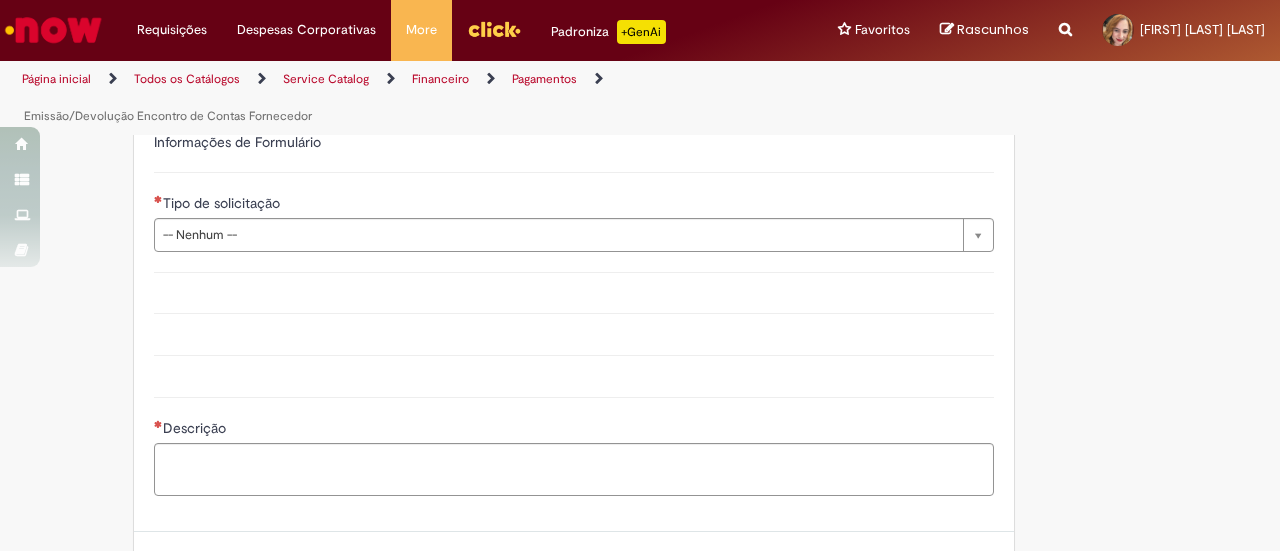 scroll, scrollTop: 1300, scrollLeft: 0, axis: vertical 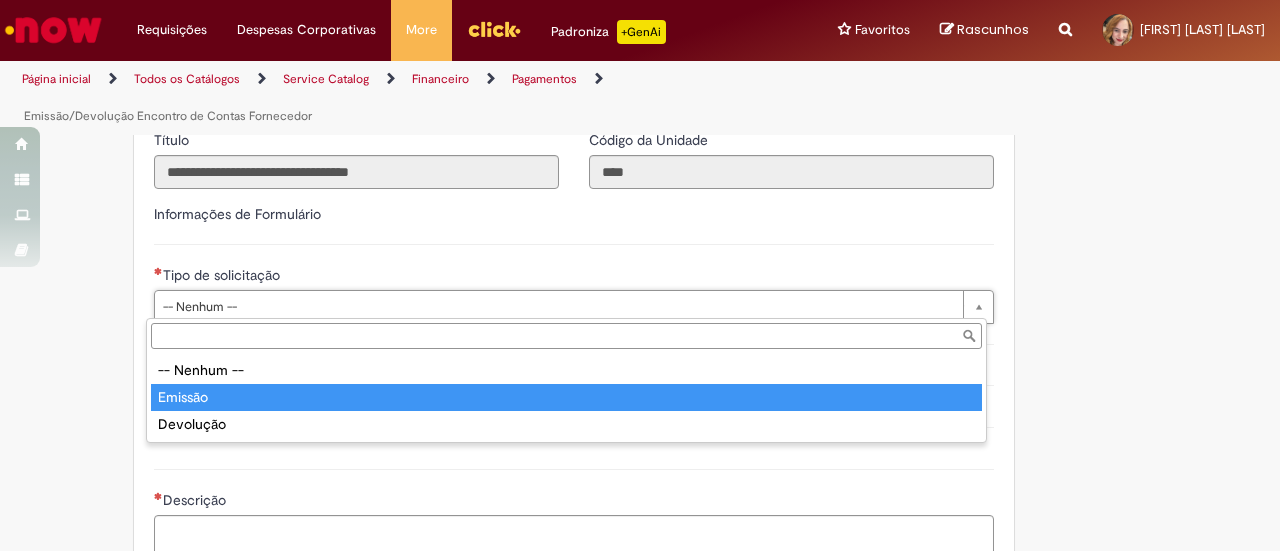 type on "*******" 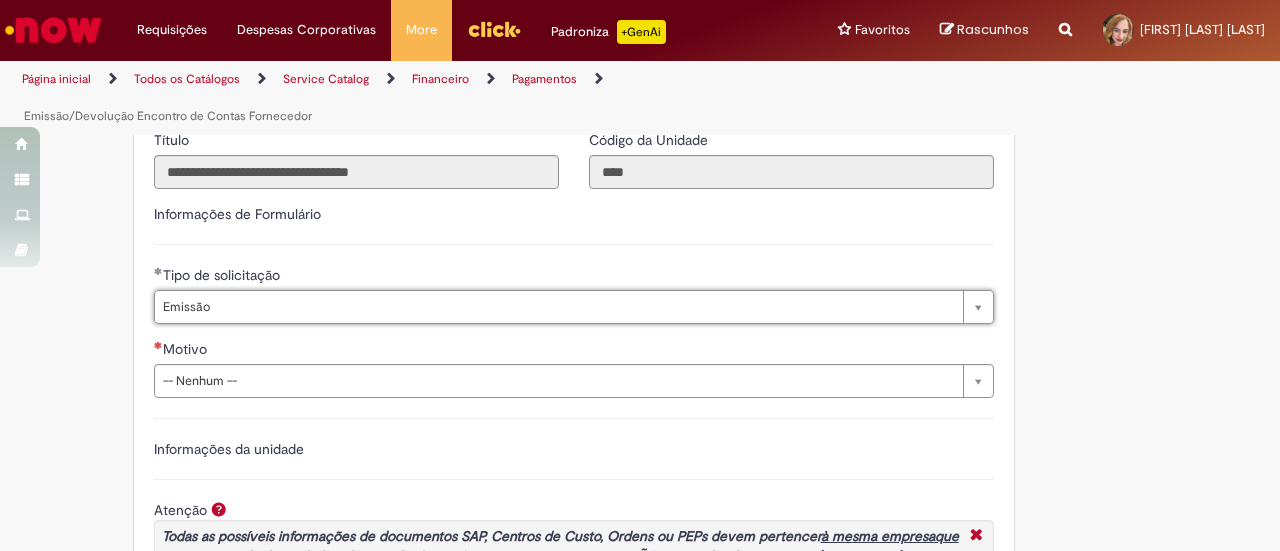 click on "Motivo" at bounding box center [574, 351] 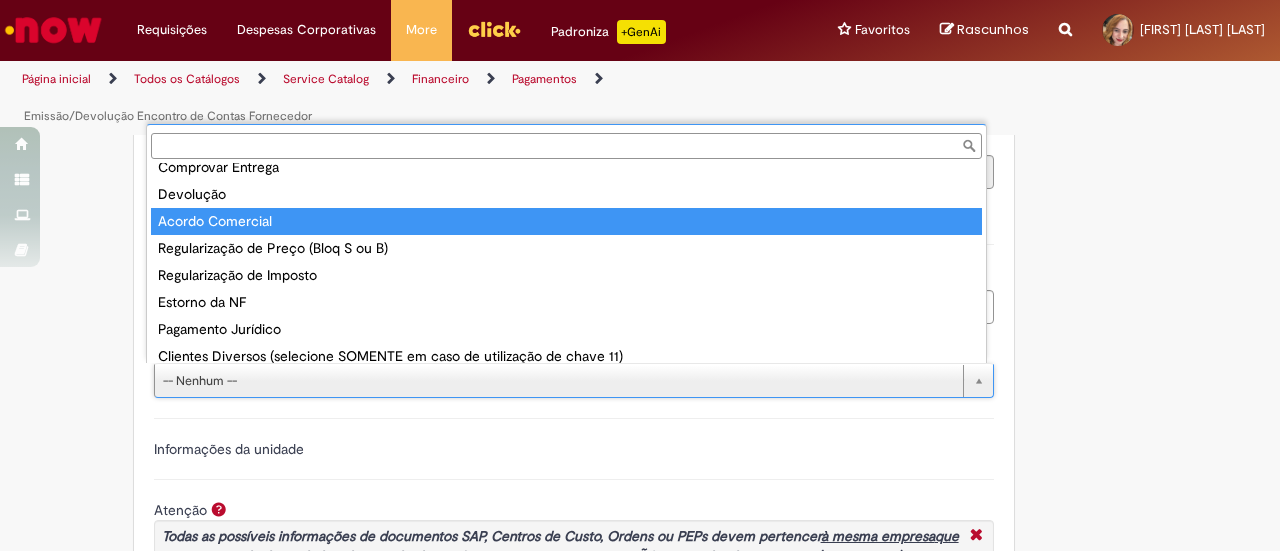 scroll, scrollTop: 158, scrollLeft: 0, axis: vertical 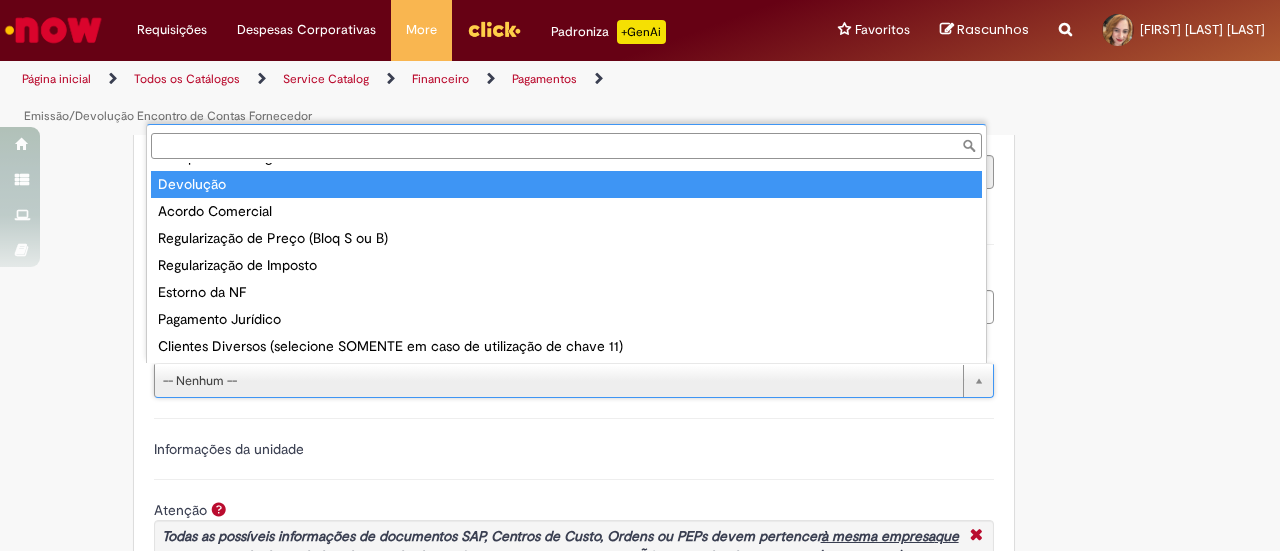 drag, startPoint x: 275, startPoint y: 192, endPoint x: 274, endPoint y: 202, distance: 10.049875 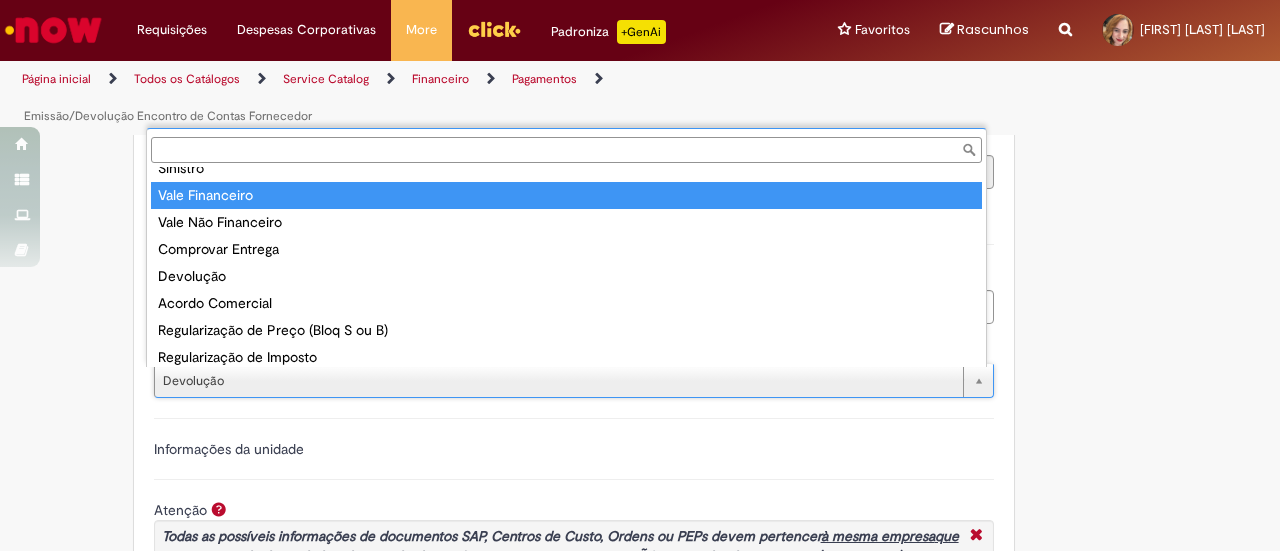 scroll, scrollTop: 100, scrollLeft: 0, axis: vertical 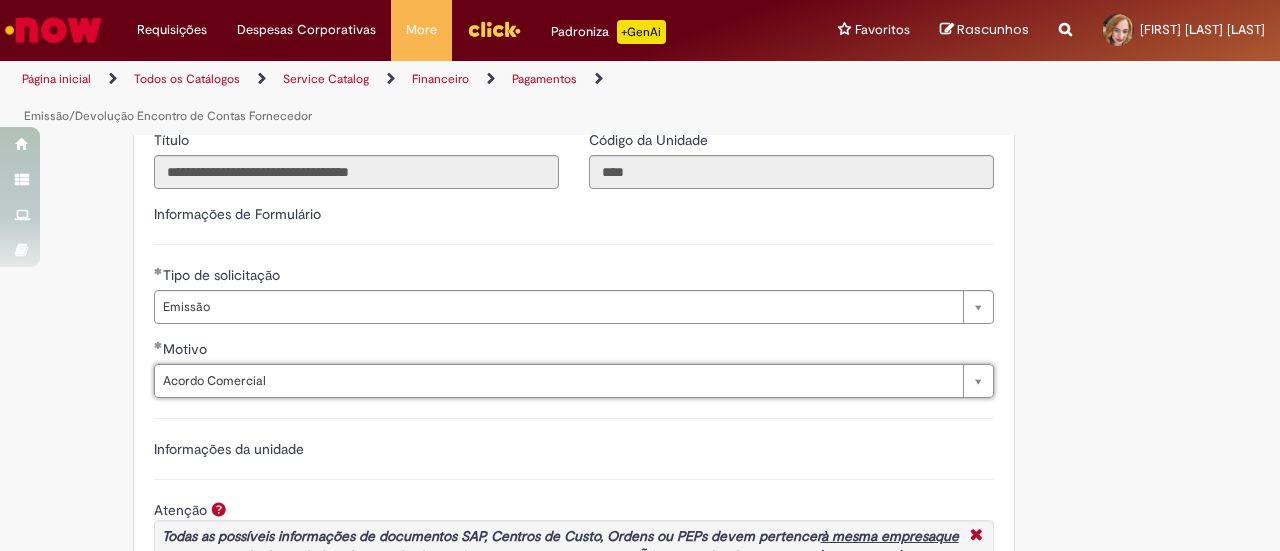 type on "**********" 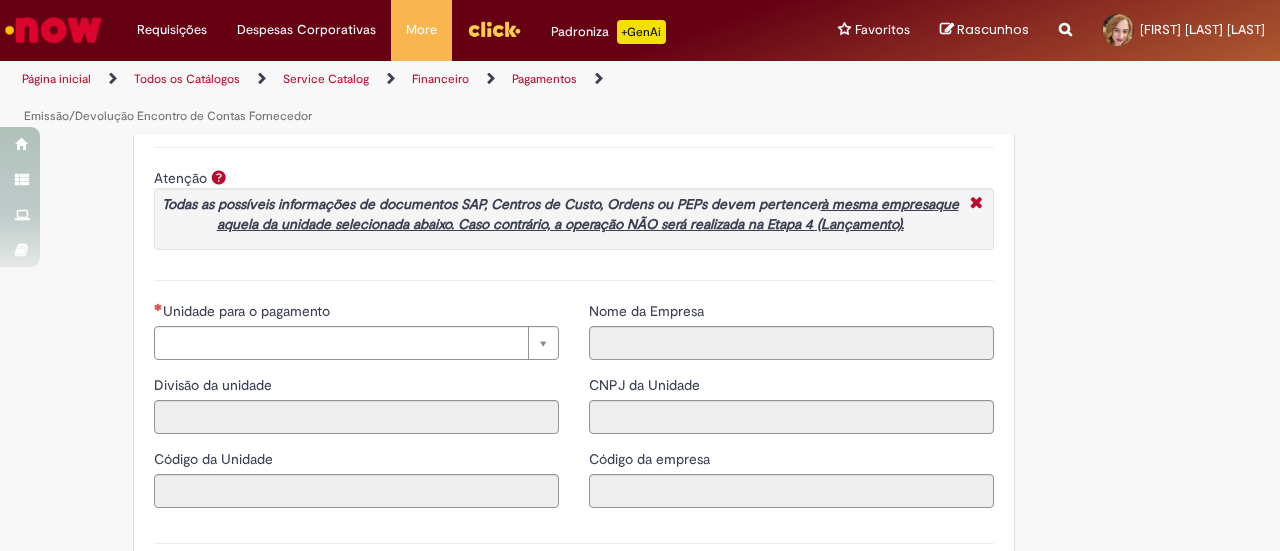 scroll, scrollTop: 1700, scrollLeft: 0, axis: vertical 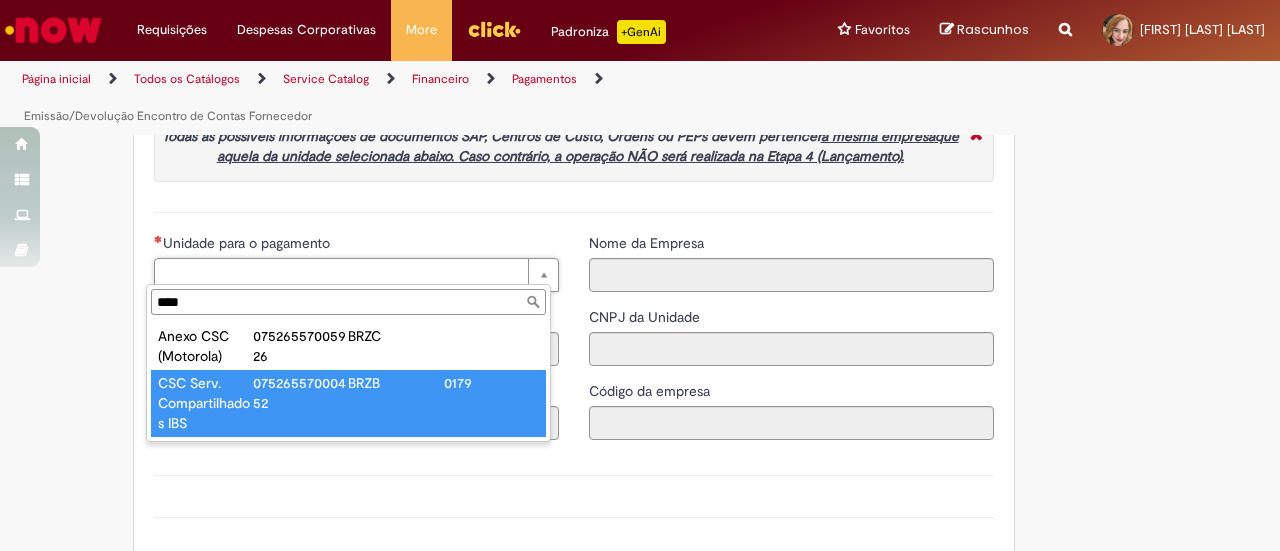 type on "****" 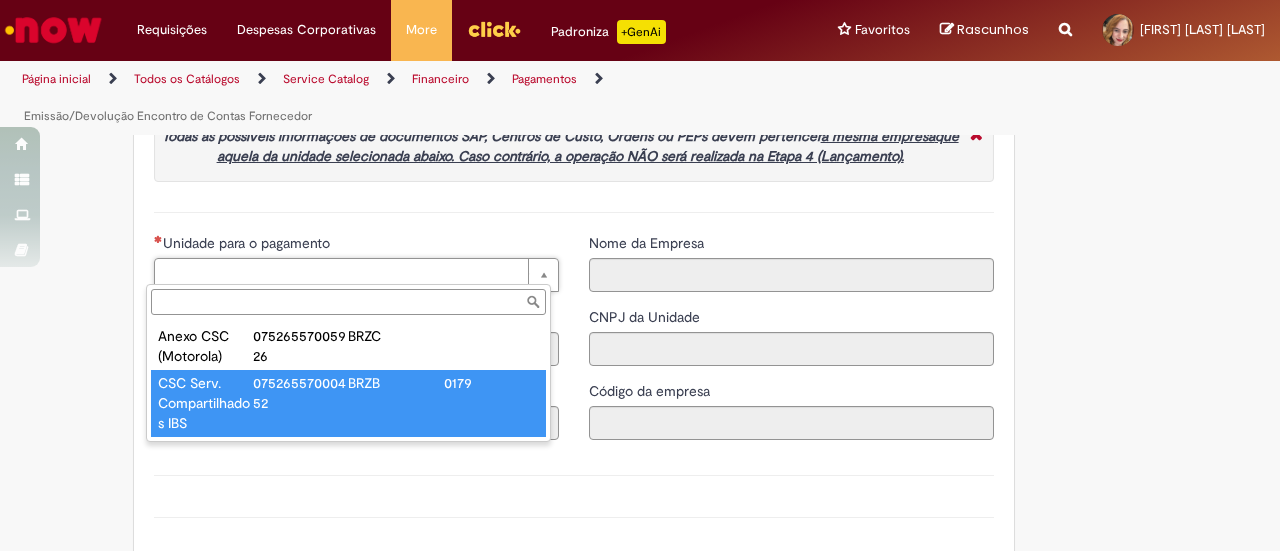type on "****" 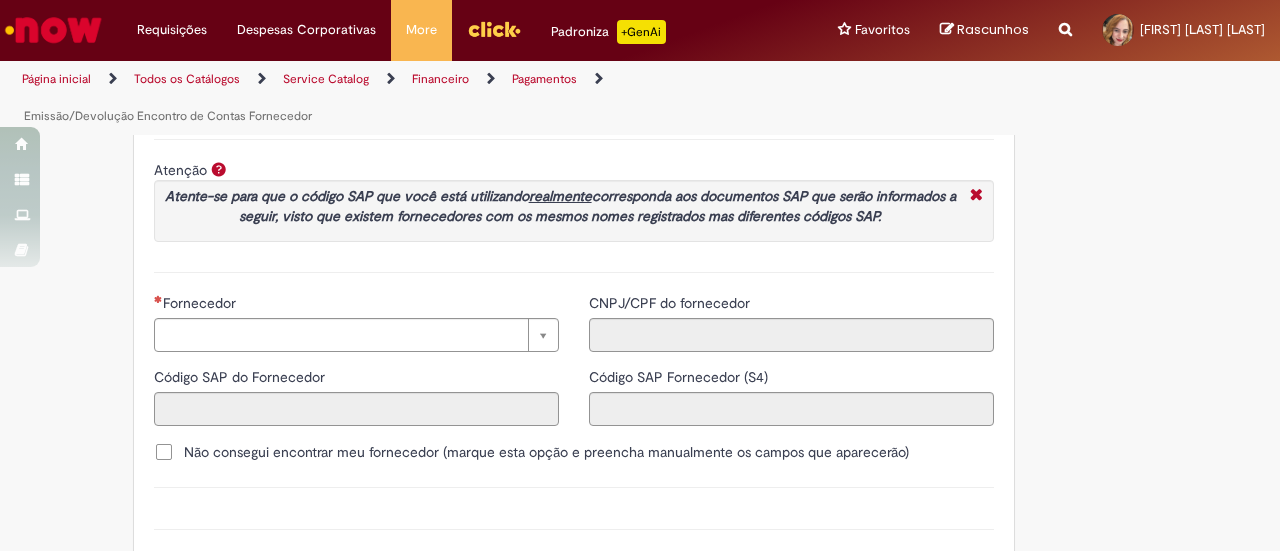 scroll, scrollTop: 2100, scrollLeft: 0, axis: vertical 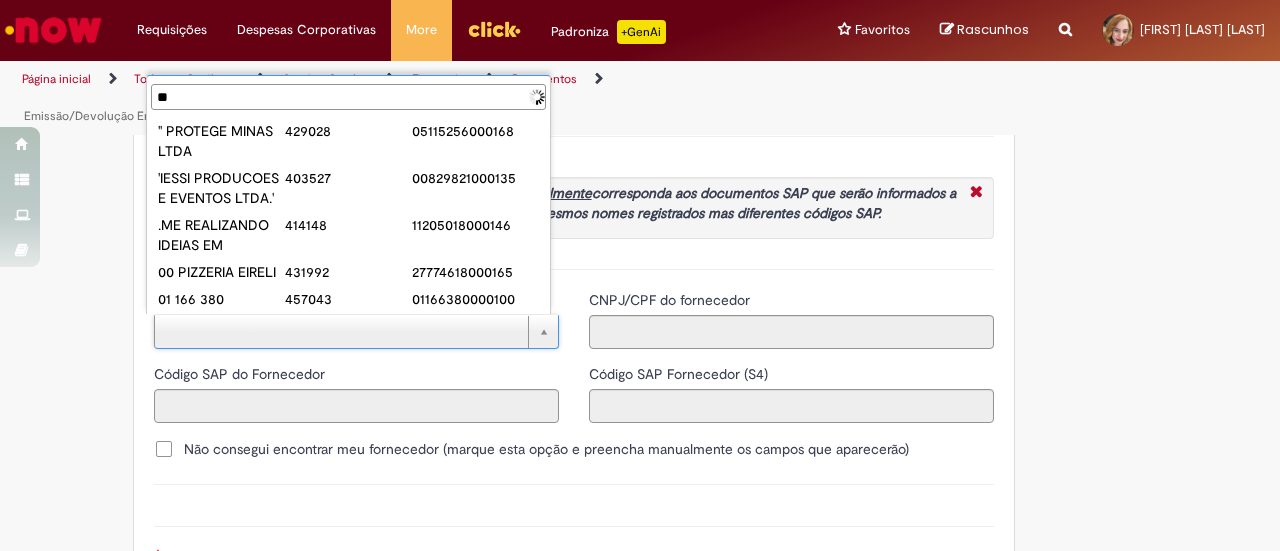 type on "*" 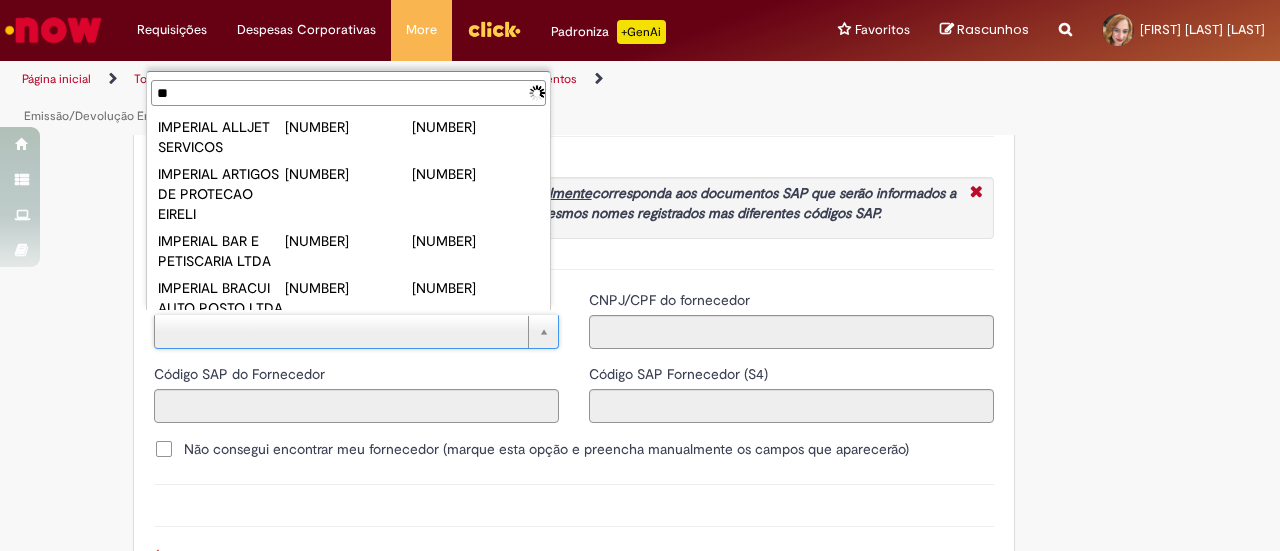type on "*" 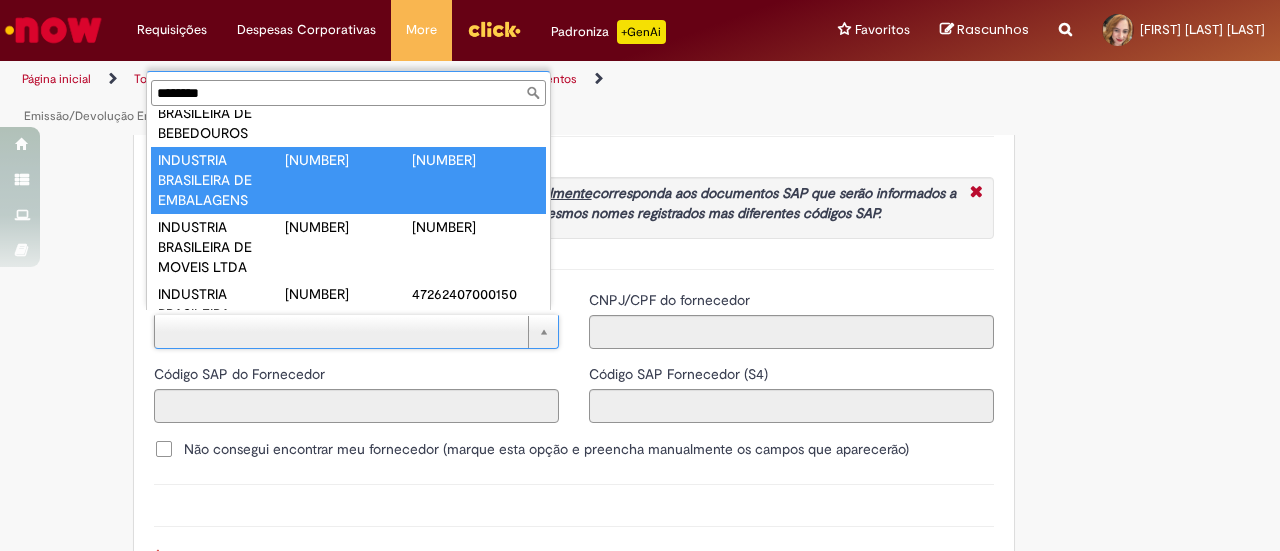 scroll, scrollTop: 118, scrollLeft: 0, axis: vertical 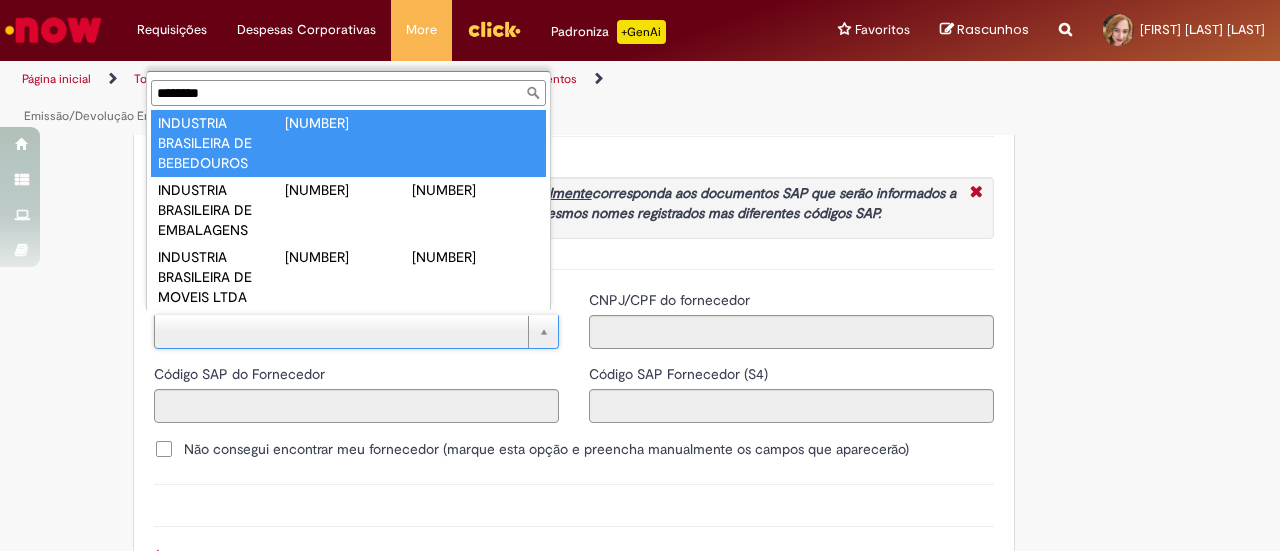 type on "********" 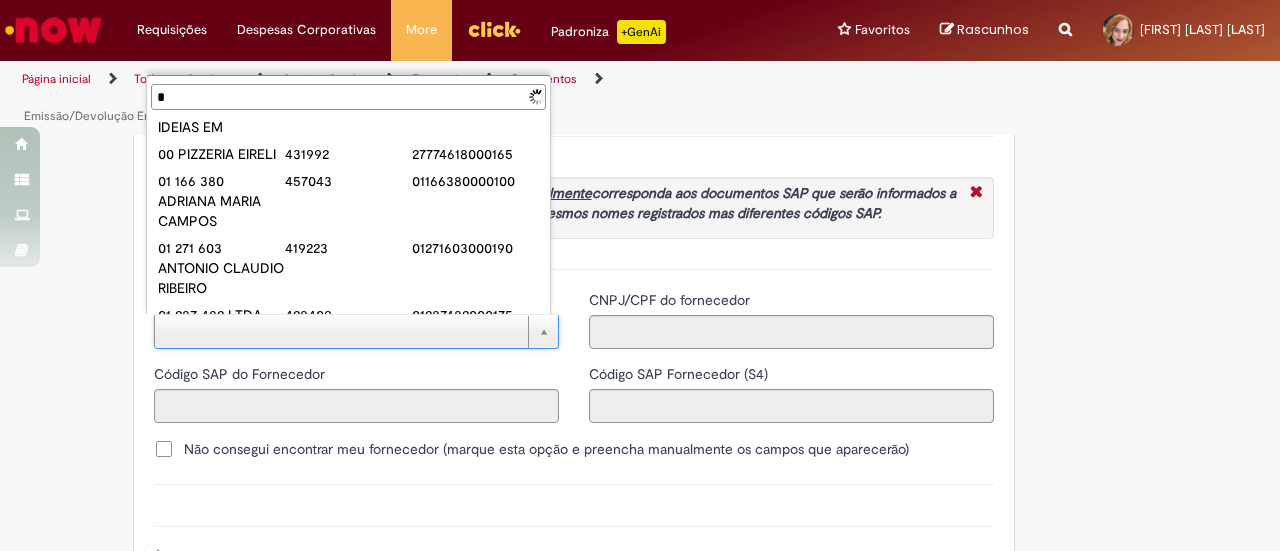 paste on "******" 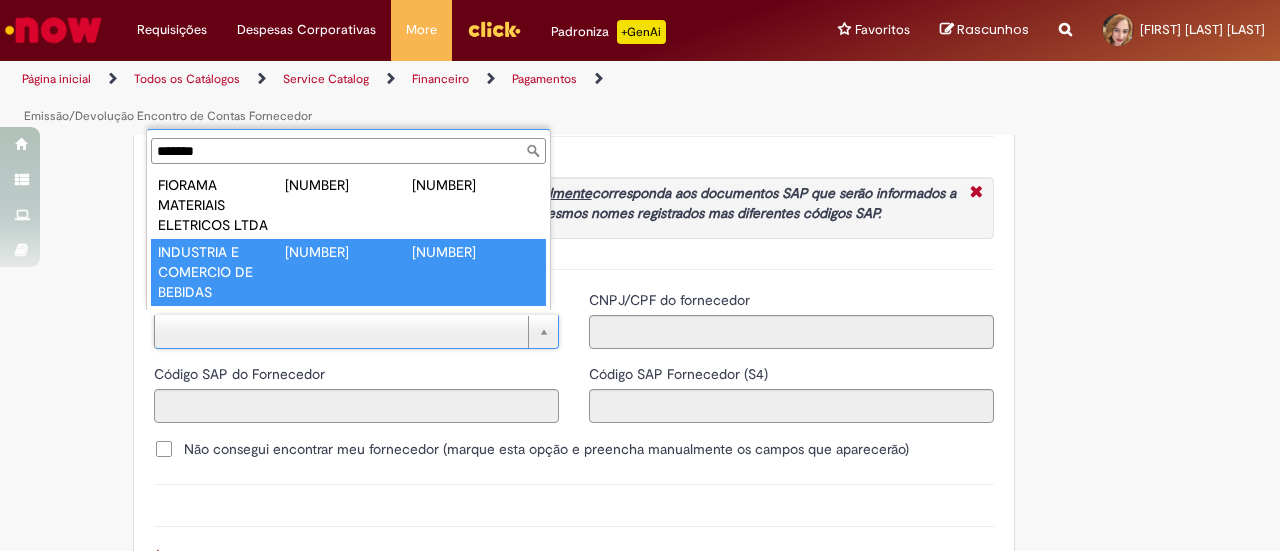 type on "*******" 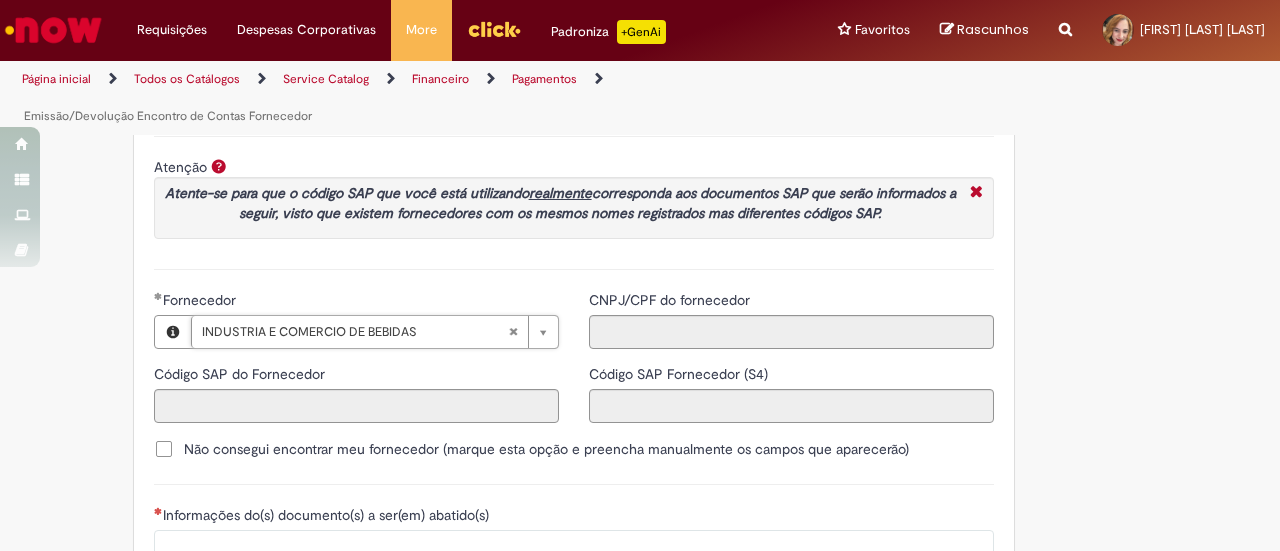 type on "******" 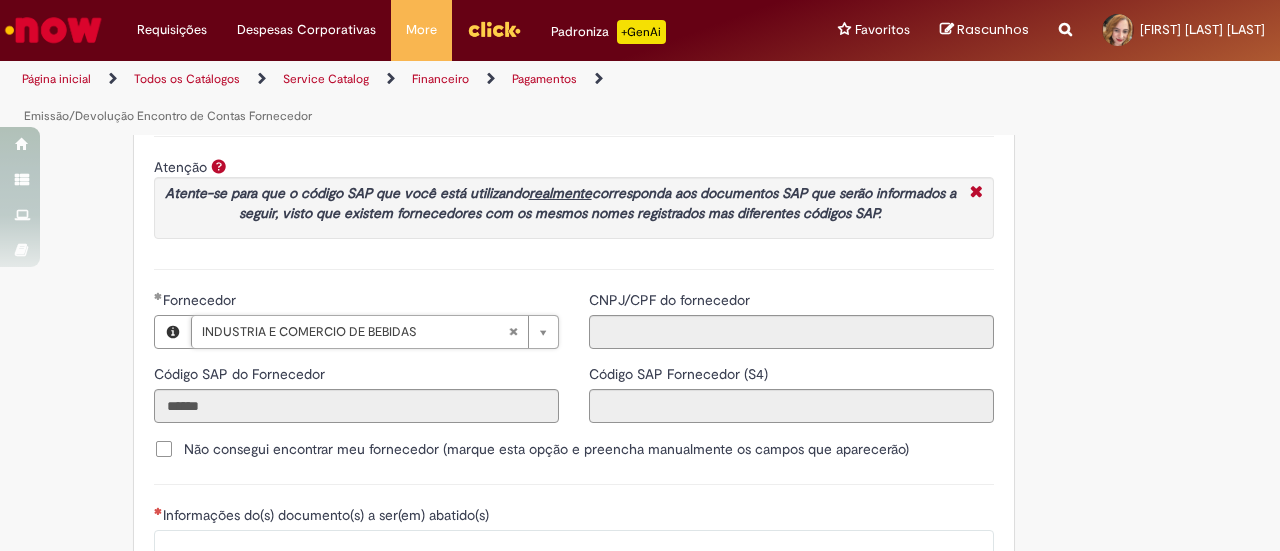 type on "**********" 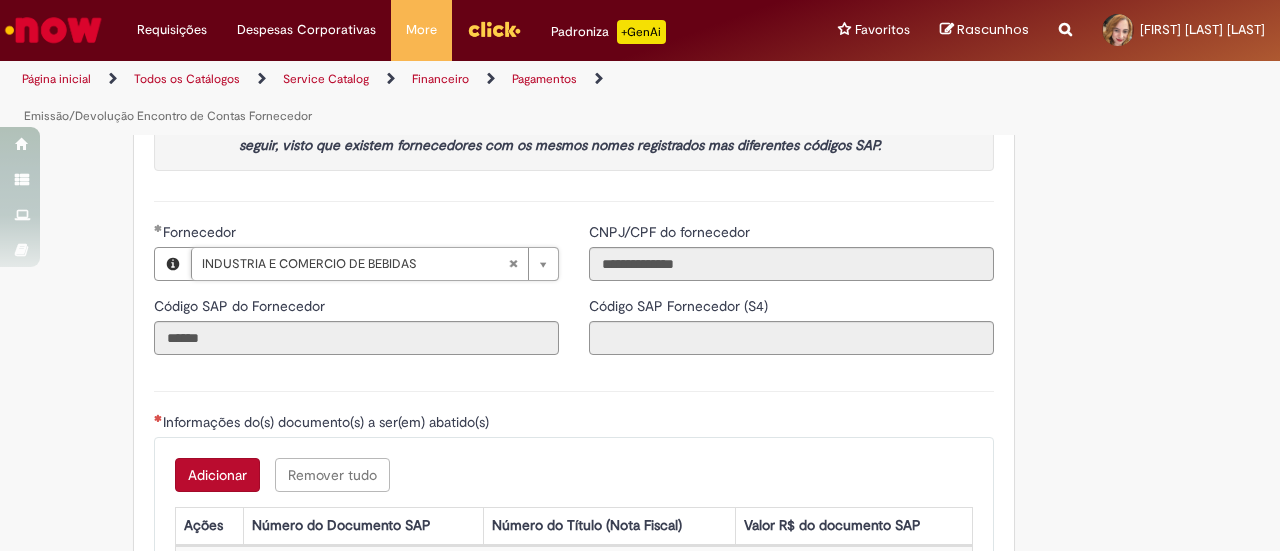 scroll, scrollTop: 2300, scrollLeft: 0, axis: vertical 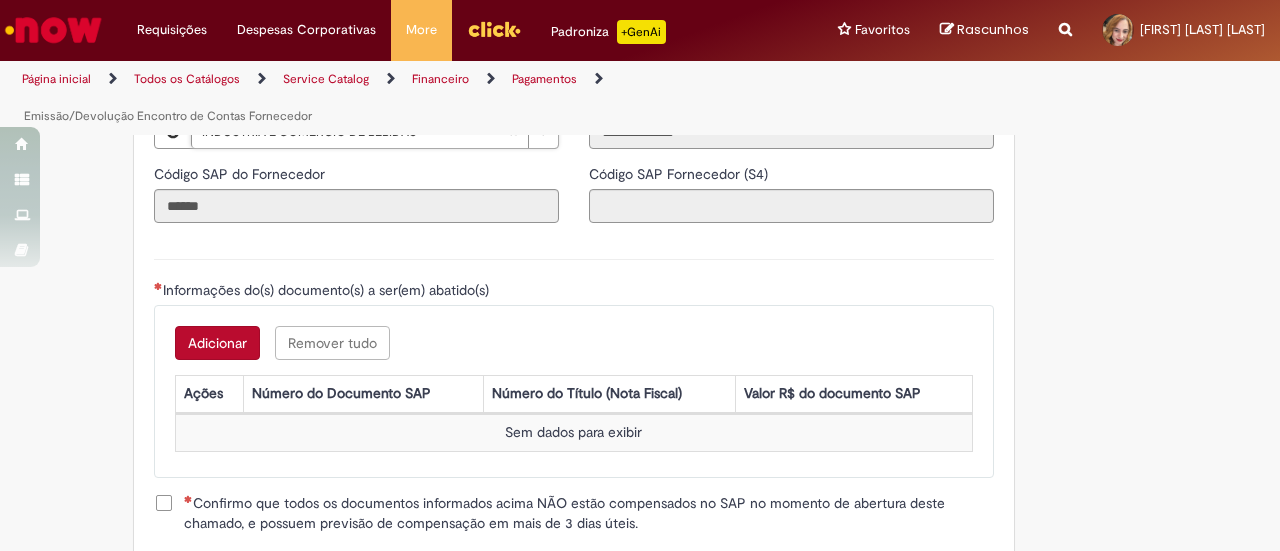 click on "Adicionar" at bounding box center [217, 343] 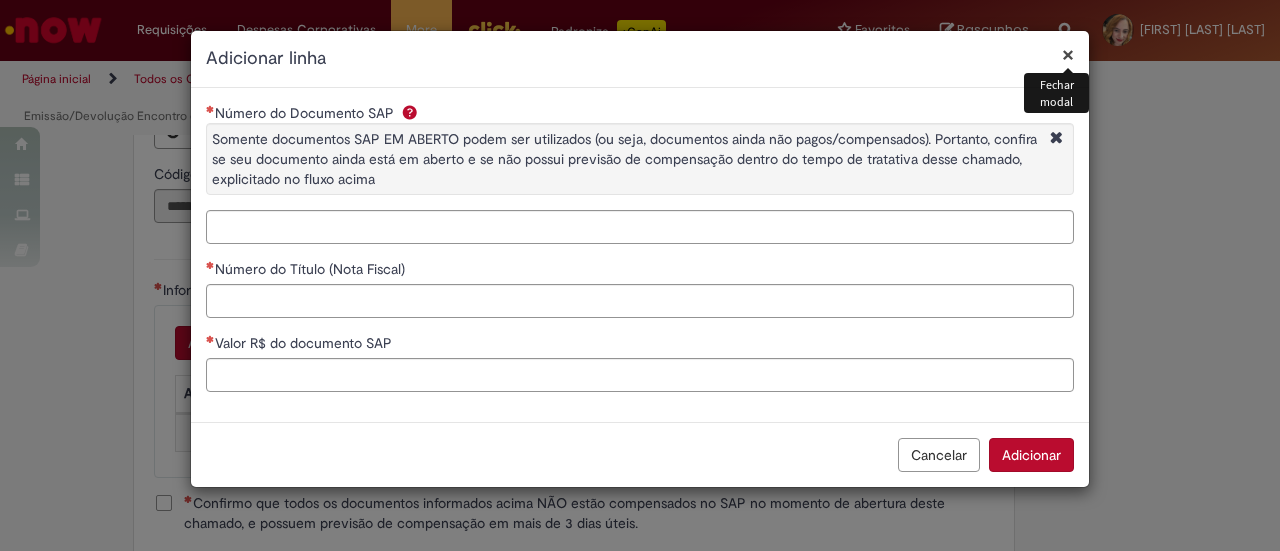 type on "**********" 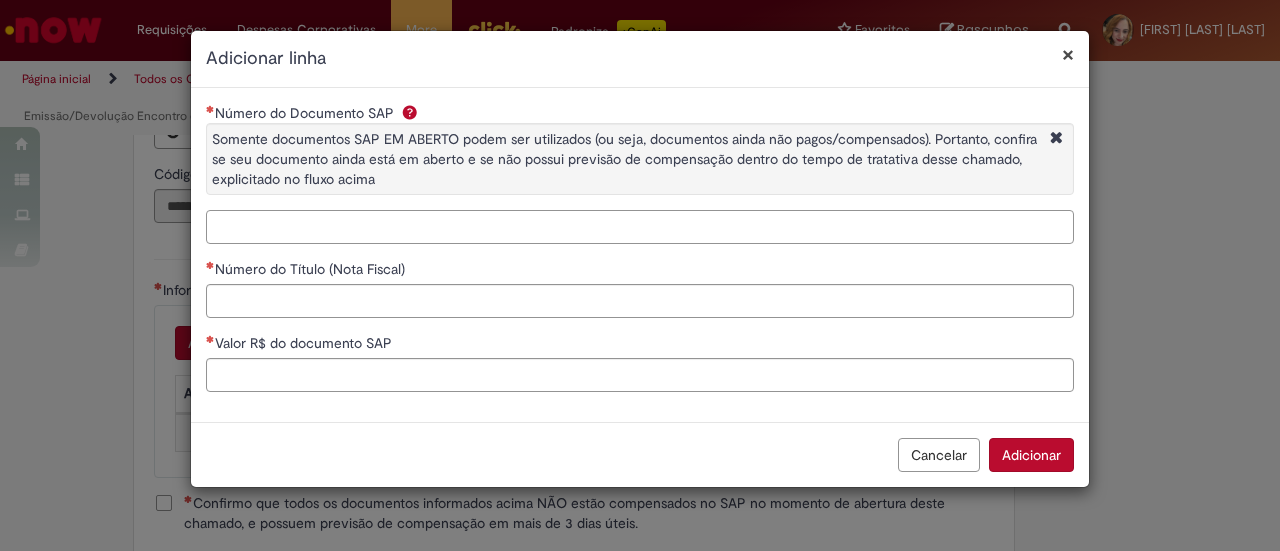 click on "Número do Documento SAP Somente documentos SAP EM ABERTO podem ser utilizados (ou seja, documentos ainda não pagos/compensados). Portanto, confira se seu documento ainda está em aberto e se não possui previsão de compensação dentro do tempo de tratativa desse chamado, explicitado no fluxo acima" at bounding box center (640, 227) 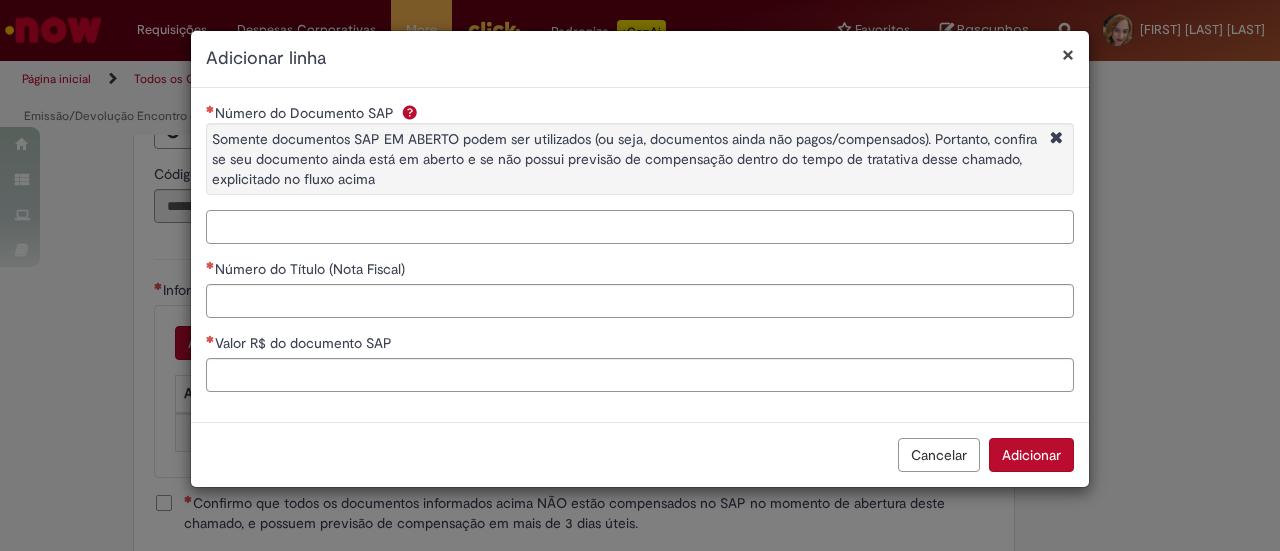 paste on "**********" 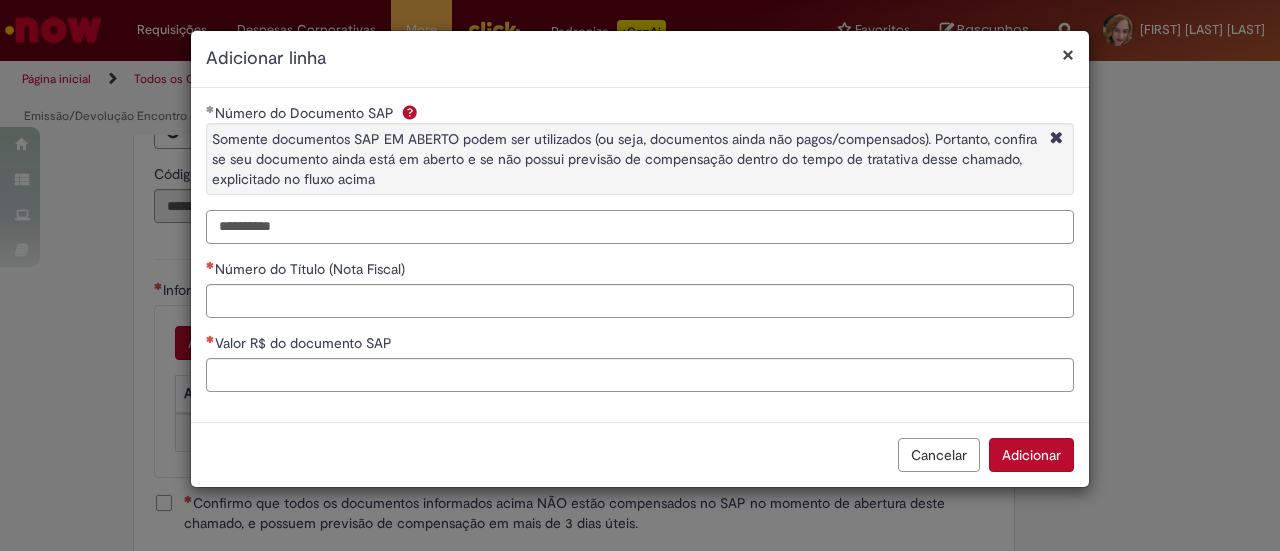 type on "**********" 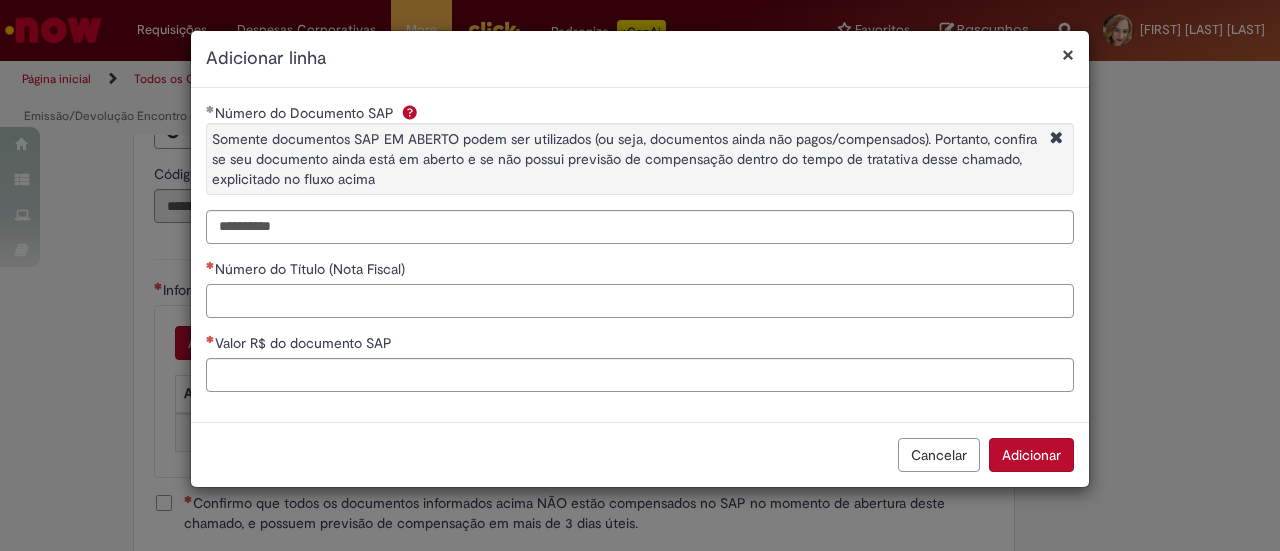 click on "Número do Título (Nota Fiscal)" at bounding box center [640, 301] 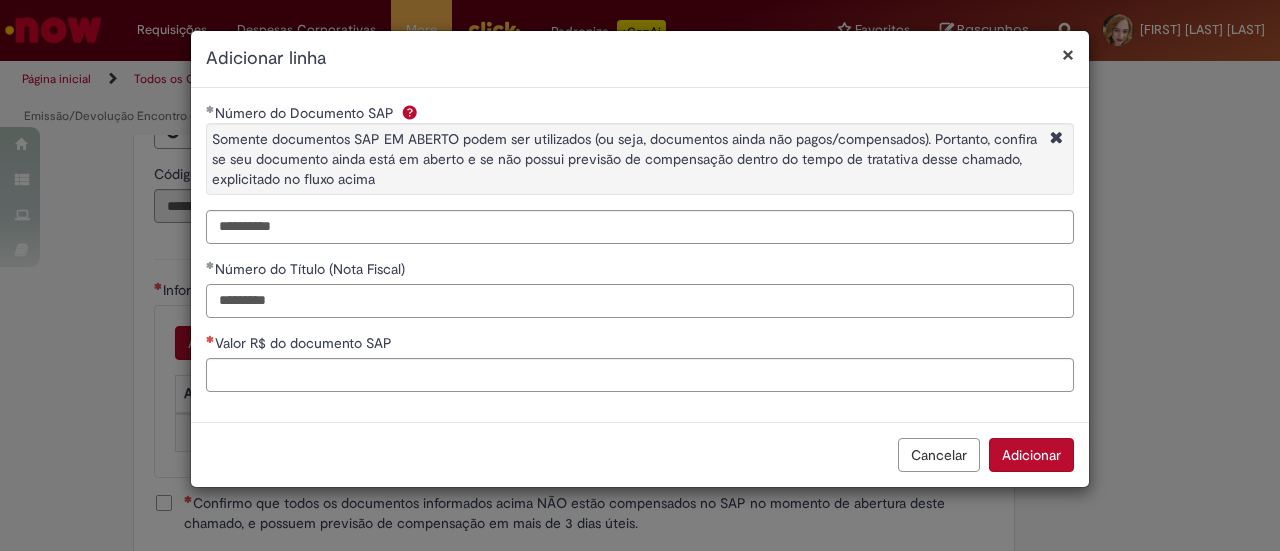 type on "*********" 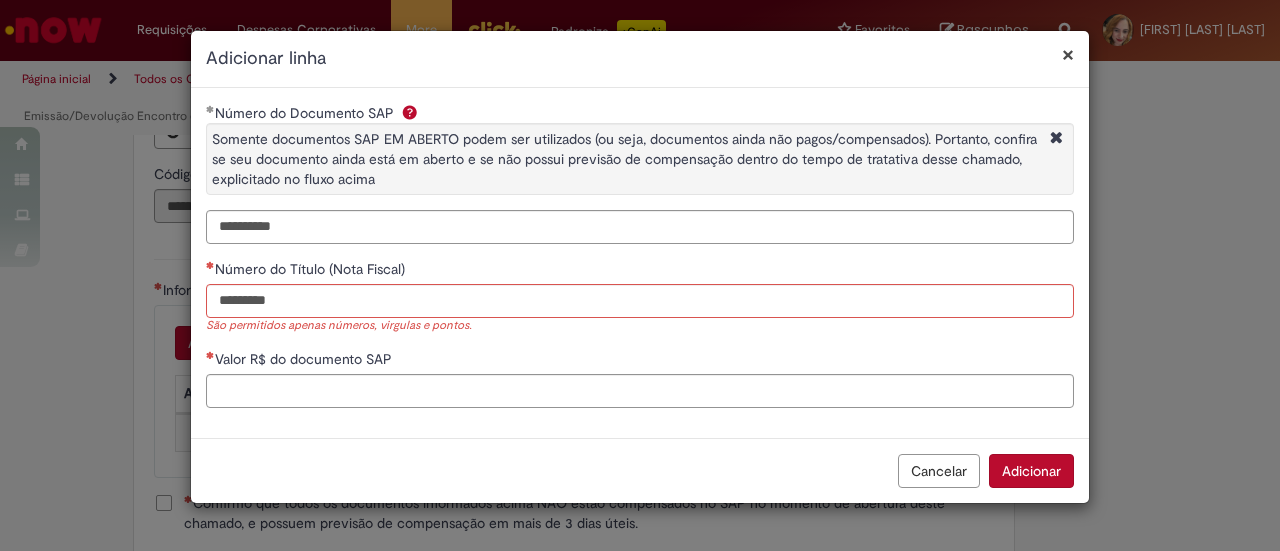 type 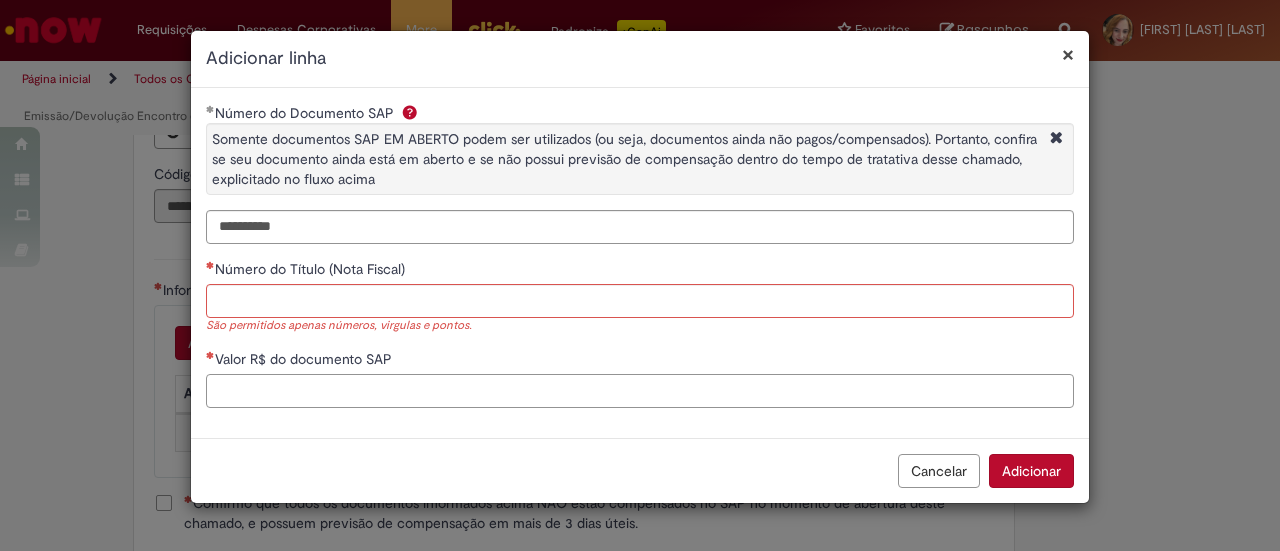click on "Valor R$ do documento SAP" at bounding box center [640, 391] 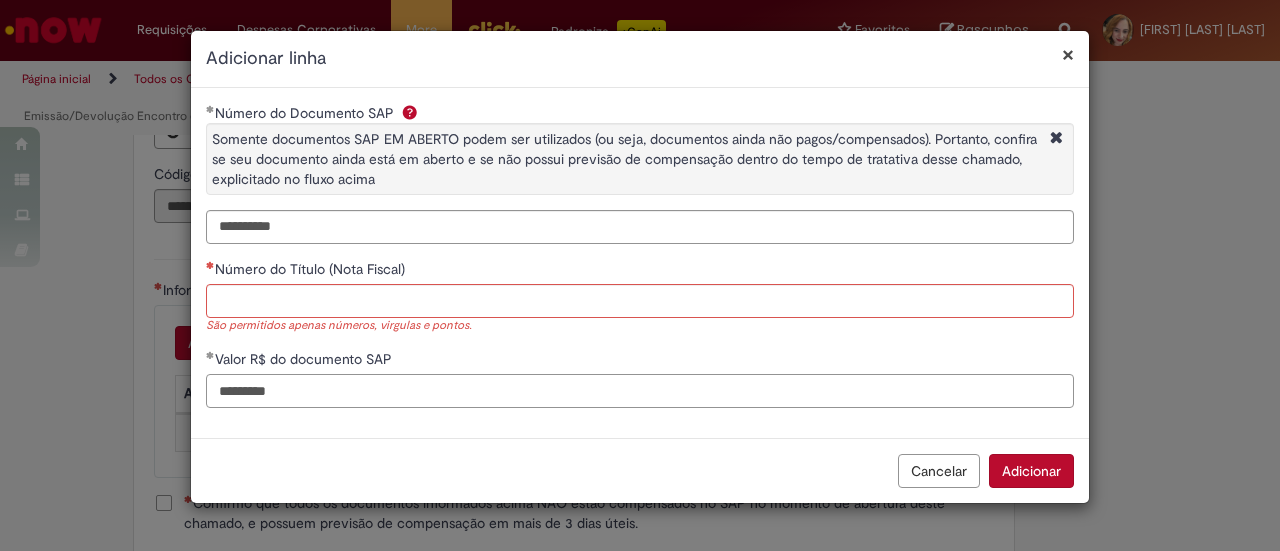 type on "*********" 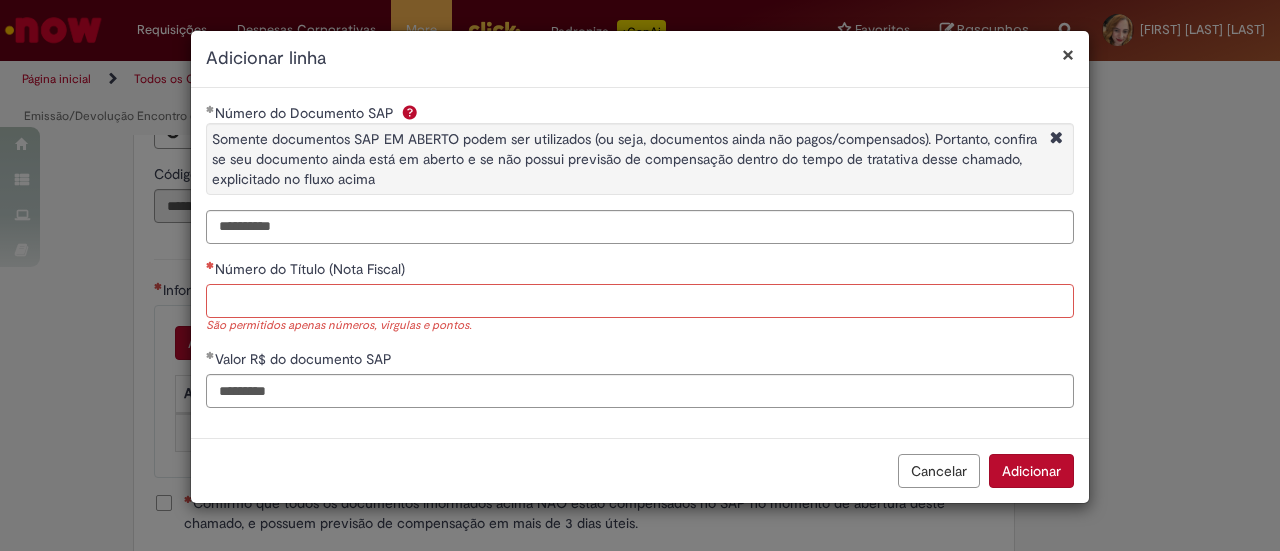 click on "Número do Título (Nota Fiscal)" at bounding box center (640, 301) 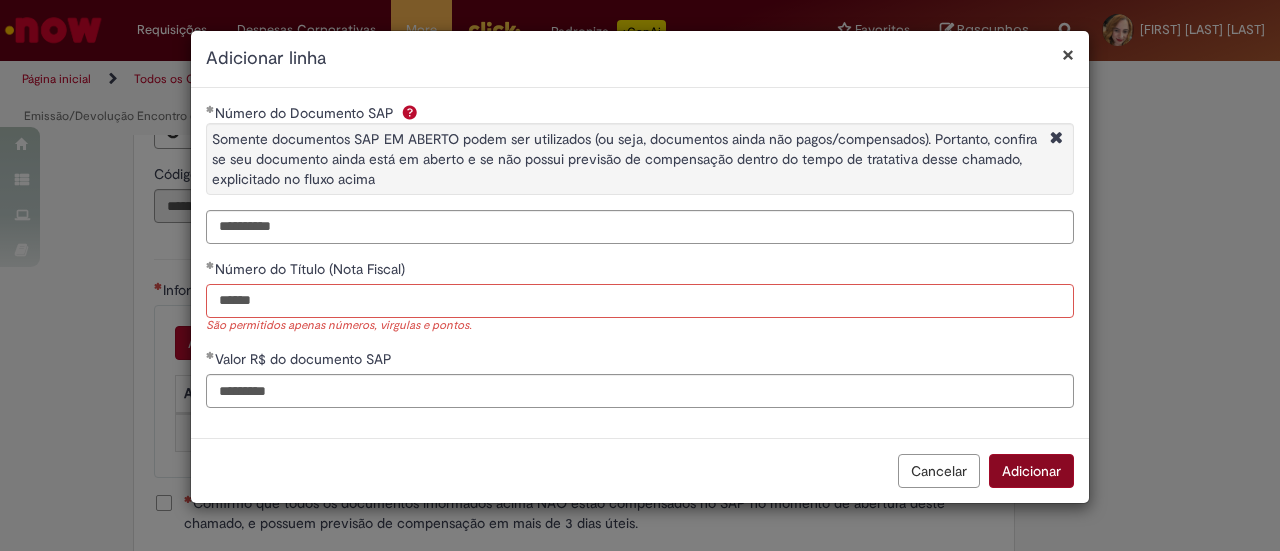 type on "******" 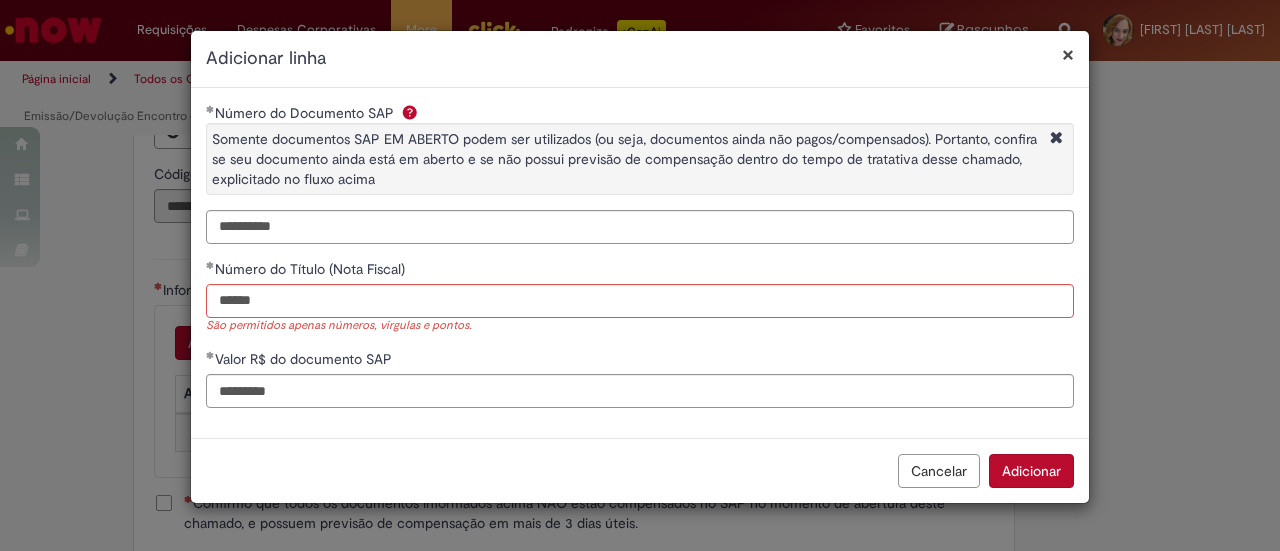 click on "Adicionar" at bounding box center [1031, 471] 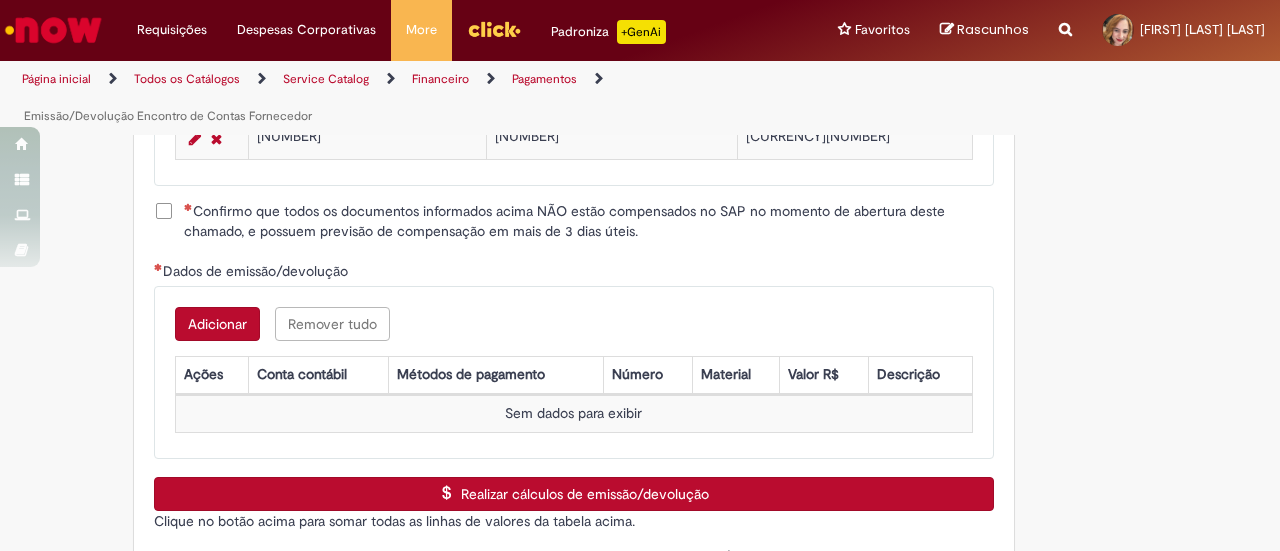 scroll, scrollTop: 2600, scrollLeft: 0, axis: vertical 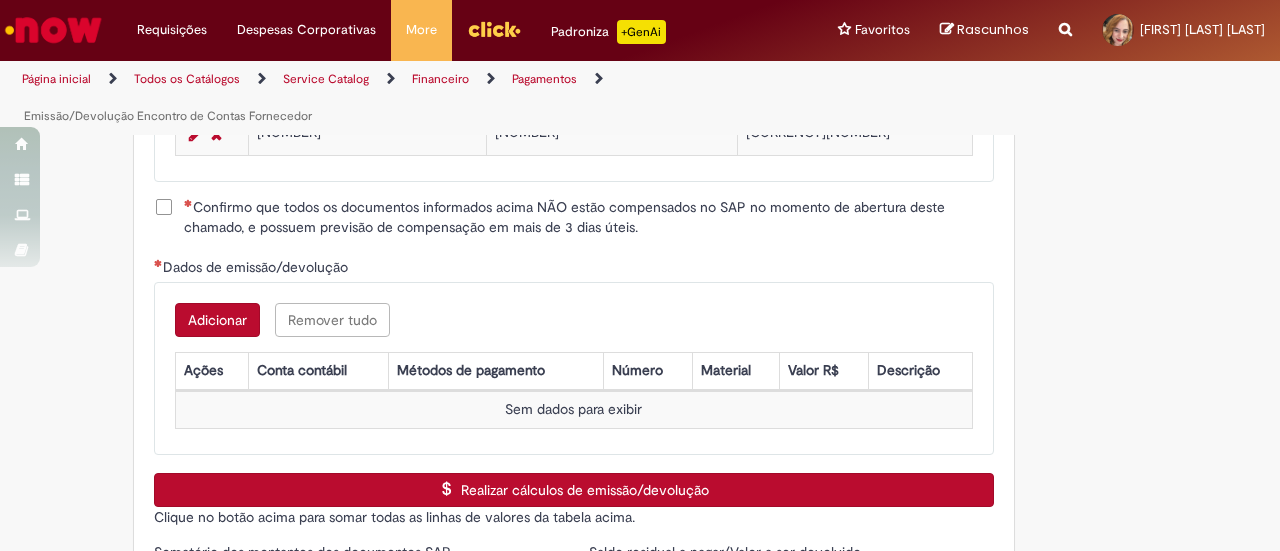 click on "Confirmo que todos os documentos informados acima NÃO estão compensados no SAP no momento de abertura deste chamado, e possuem previsão de compensação em mais de 3 dias úteis." at bounding box center (589, 217) 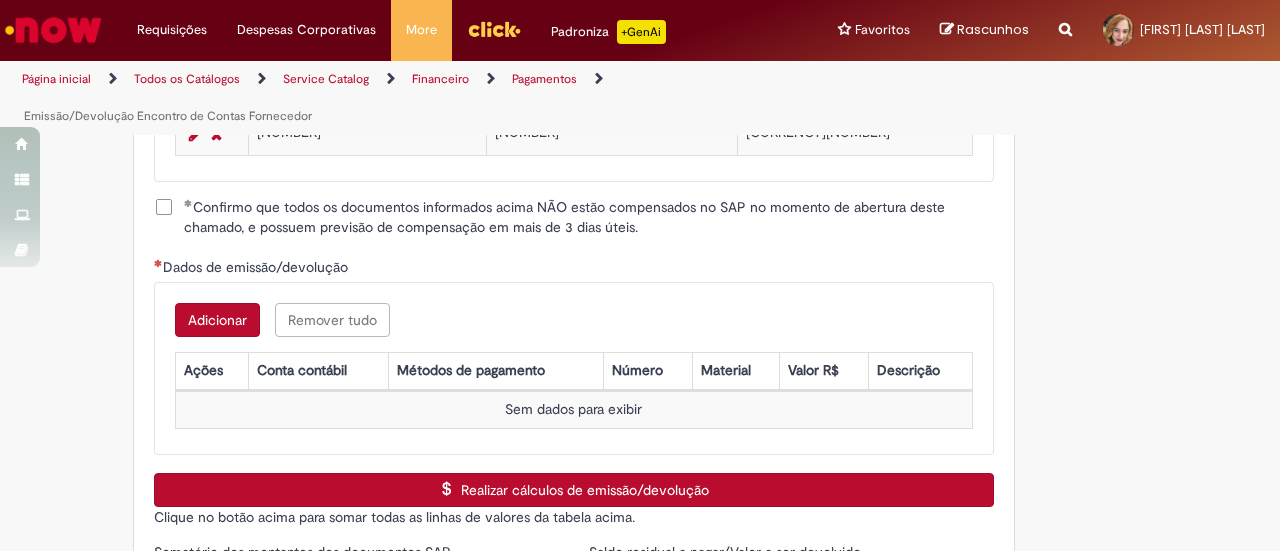 click on "Adicionar" at bounding box center [217, 320] 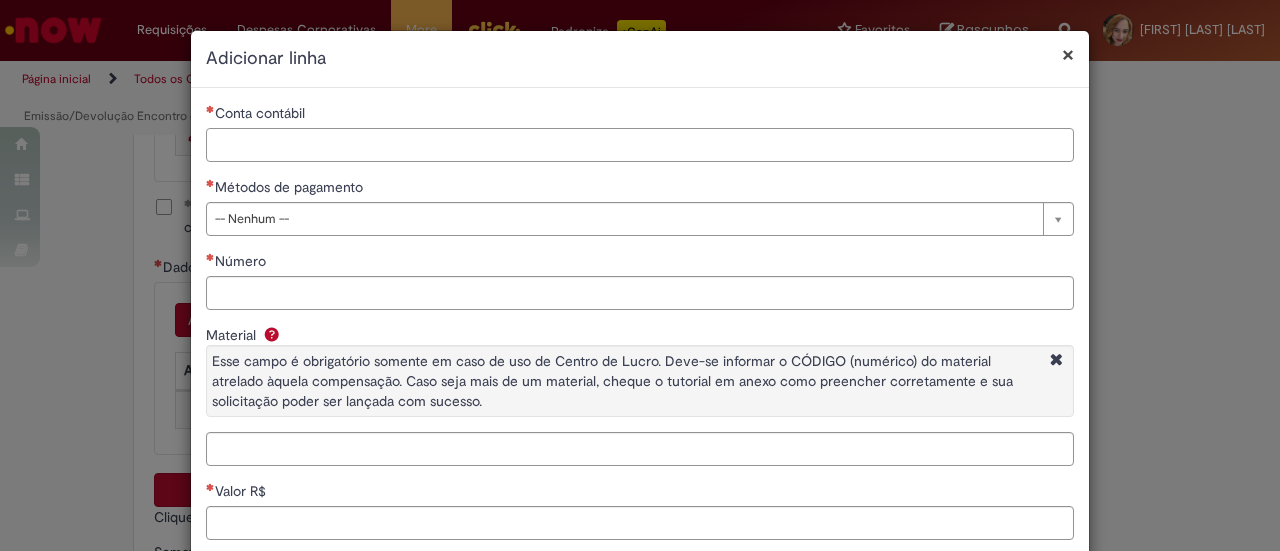 click on "Conta contábil" at bounding box center [640, 145] 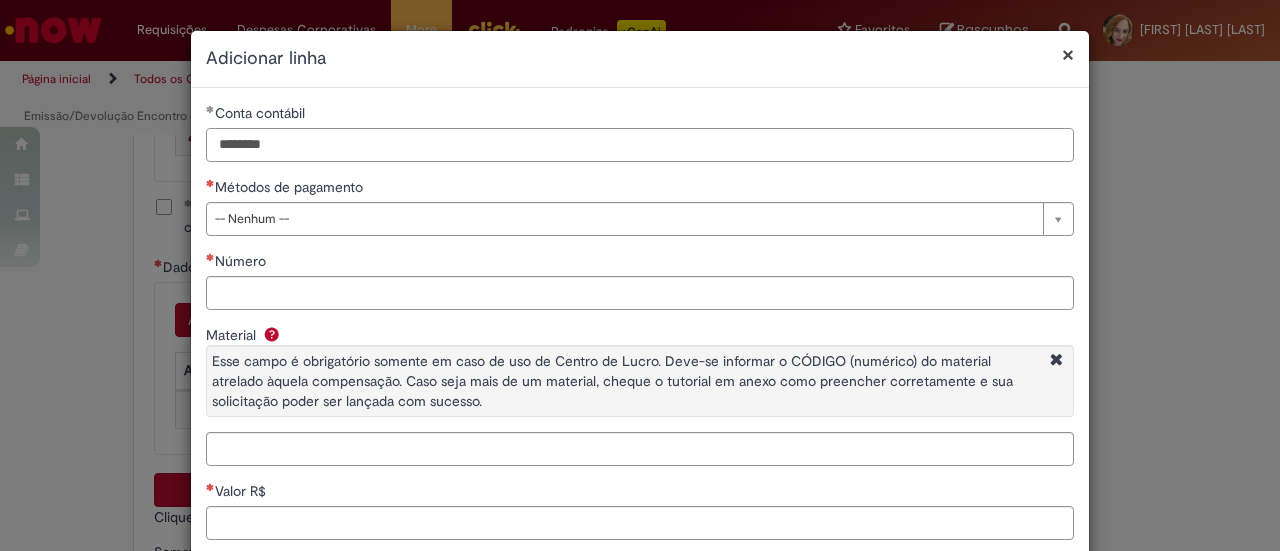 type on "********" 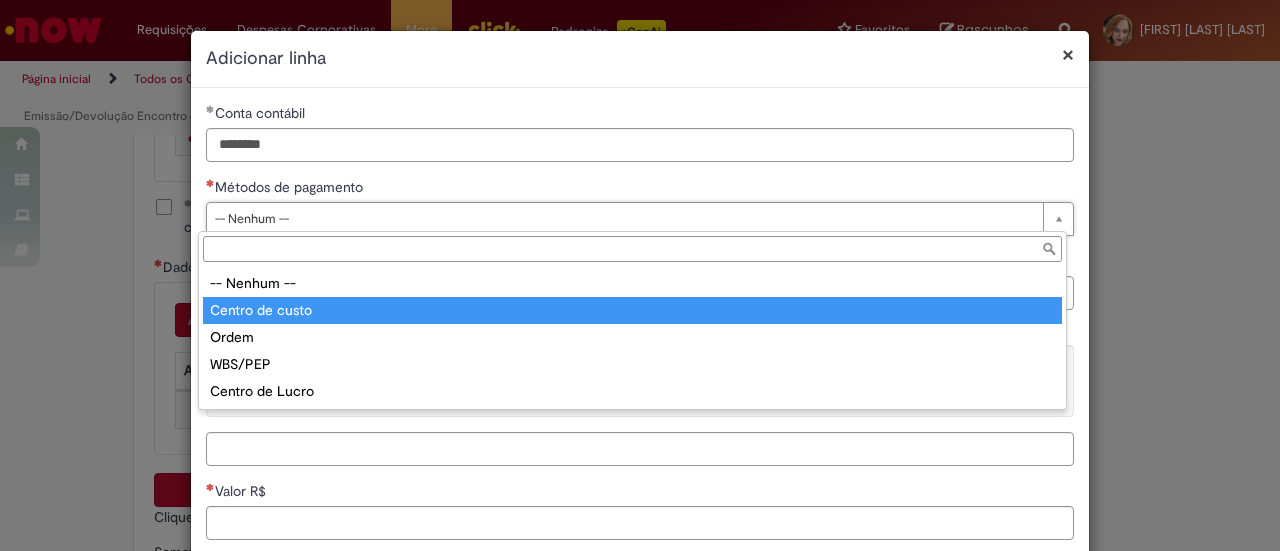 type on "**********" 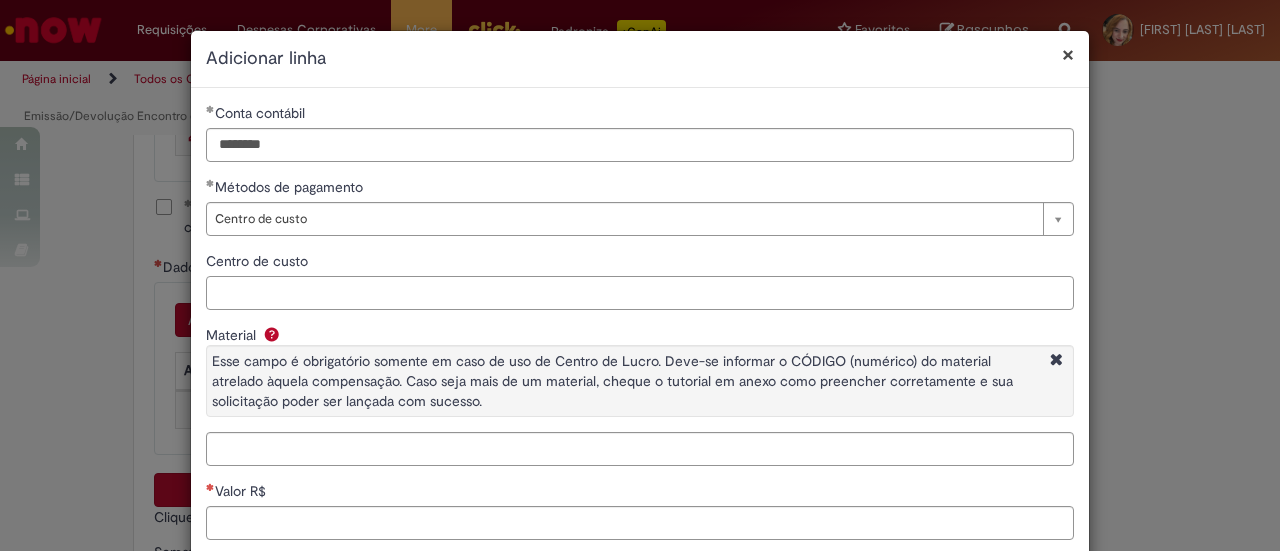 click on "Centro de custo" at bounding box center (640, 293) 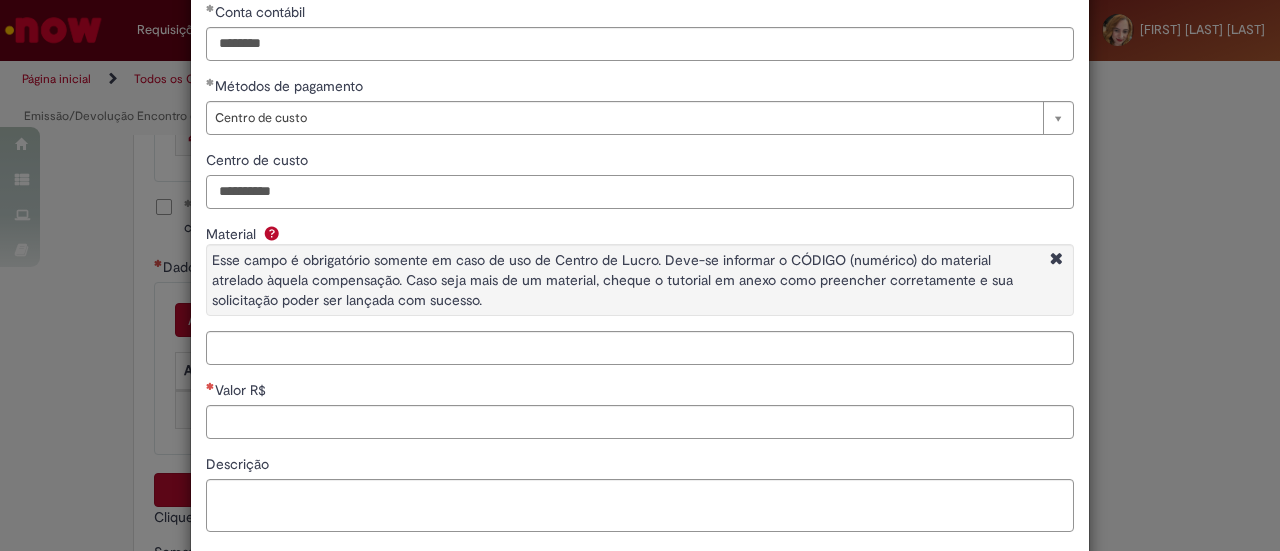 scroll, scrollTop: 200, scrollLeft: 0, axis: vertical 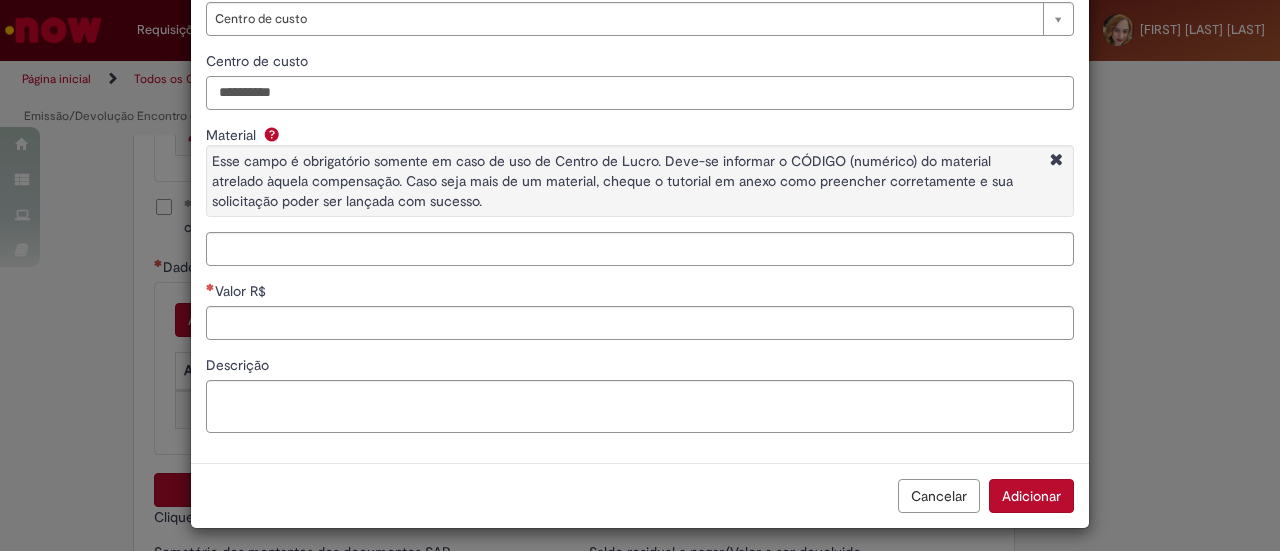 type on "**********" 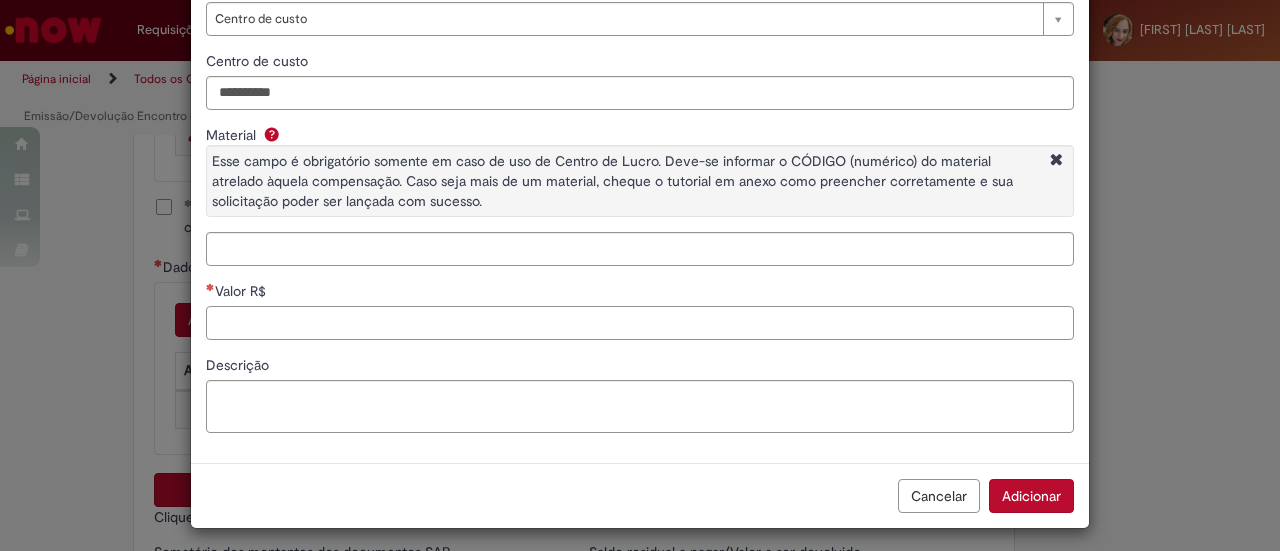 click on "Valor R$" at bounding box center [640, 323] 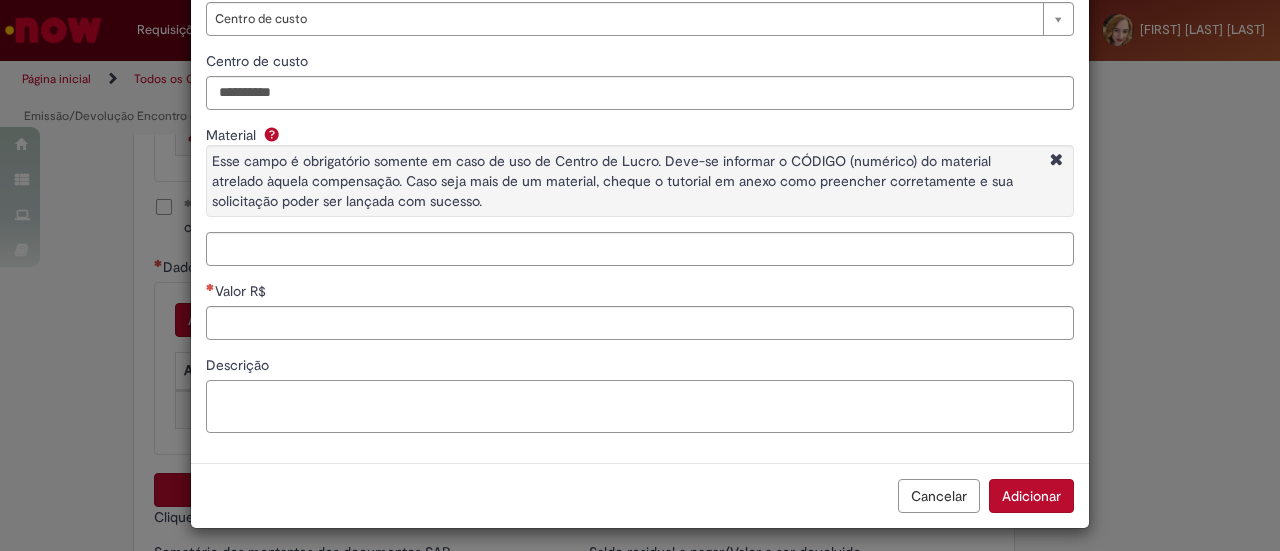 click on "Descrição" at bounding box center (640, 406) 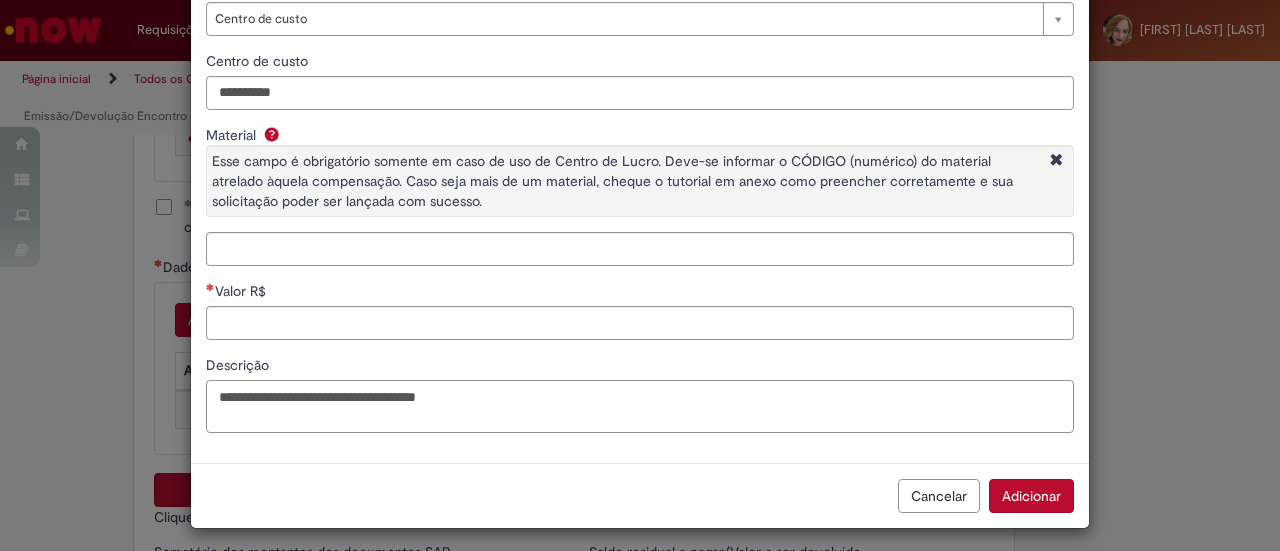 type on "**********" 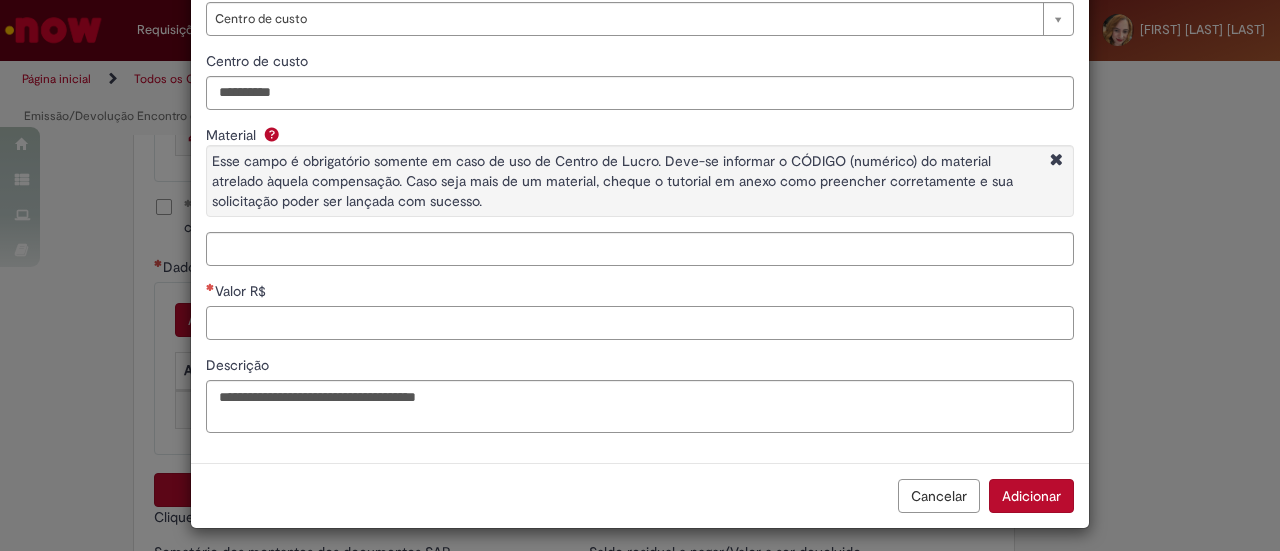 click on "Valor R$" at bounding box center (640, 323) 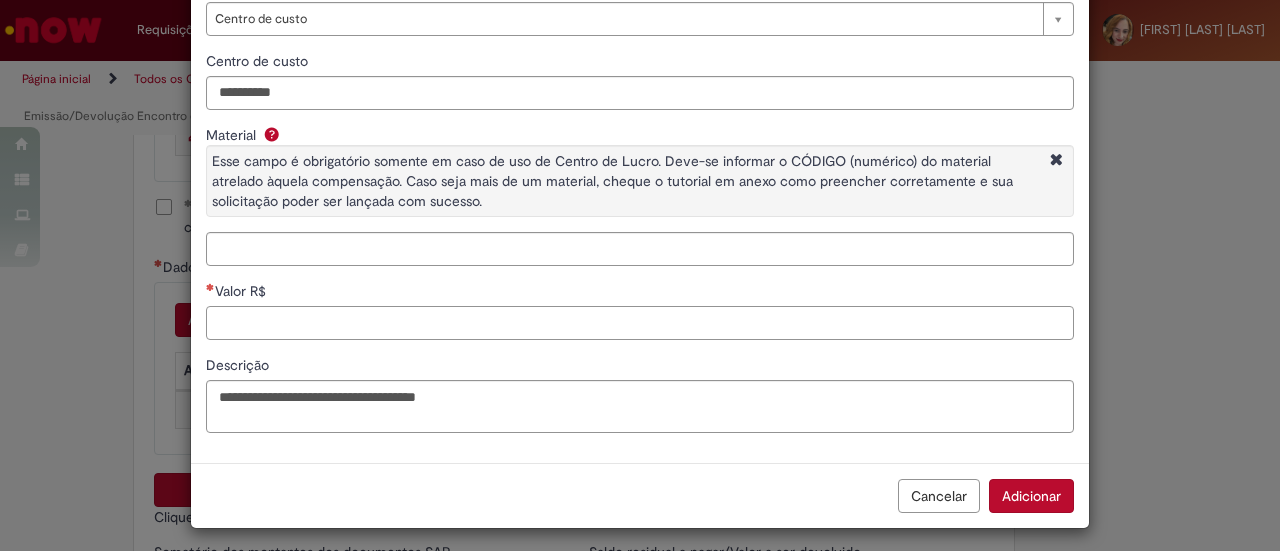 paste on "*********" 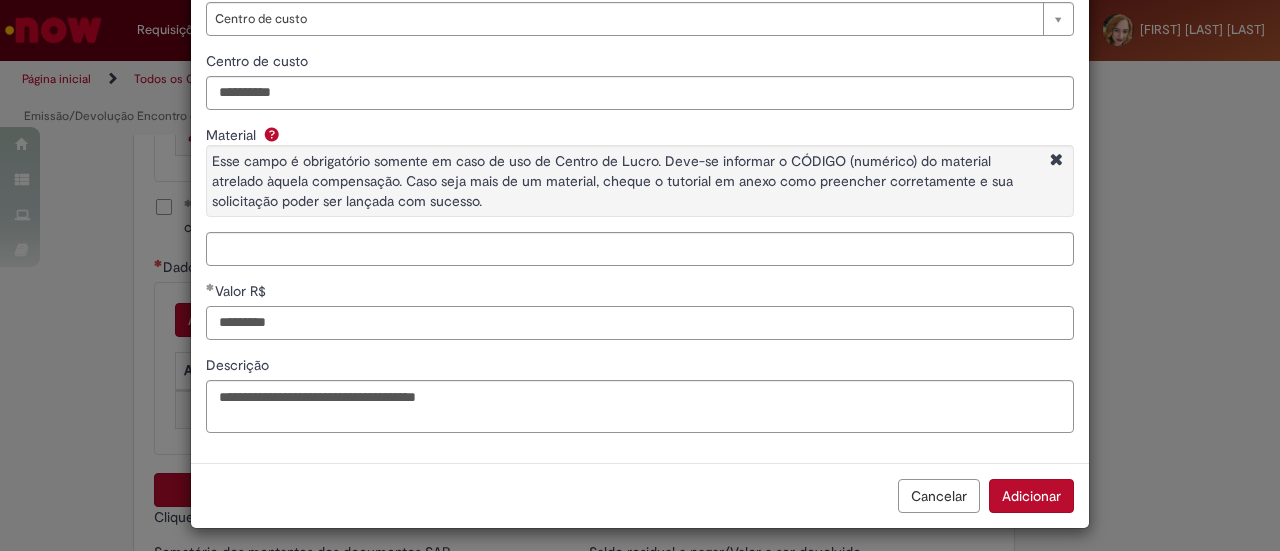 click on "*********" at bounding box center [640, 323] 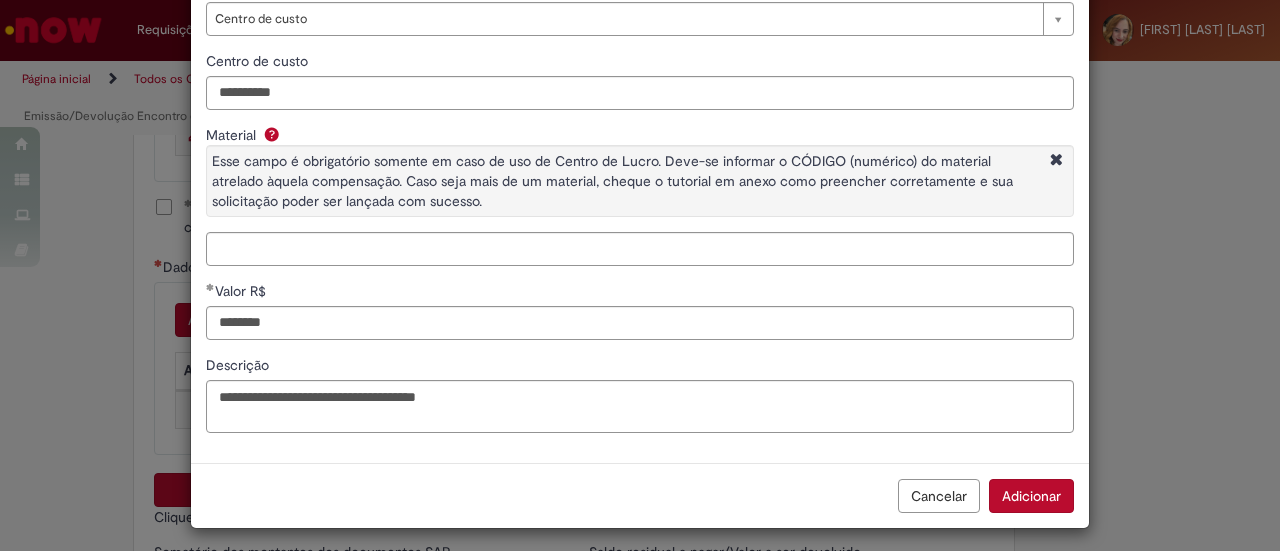 type on "*********" 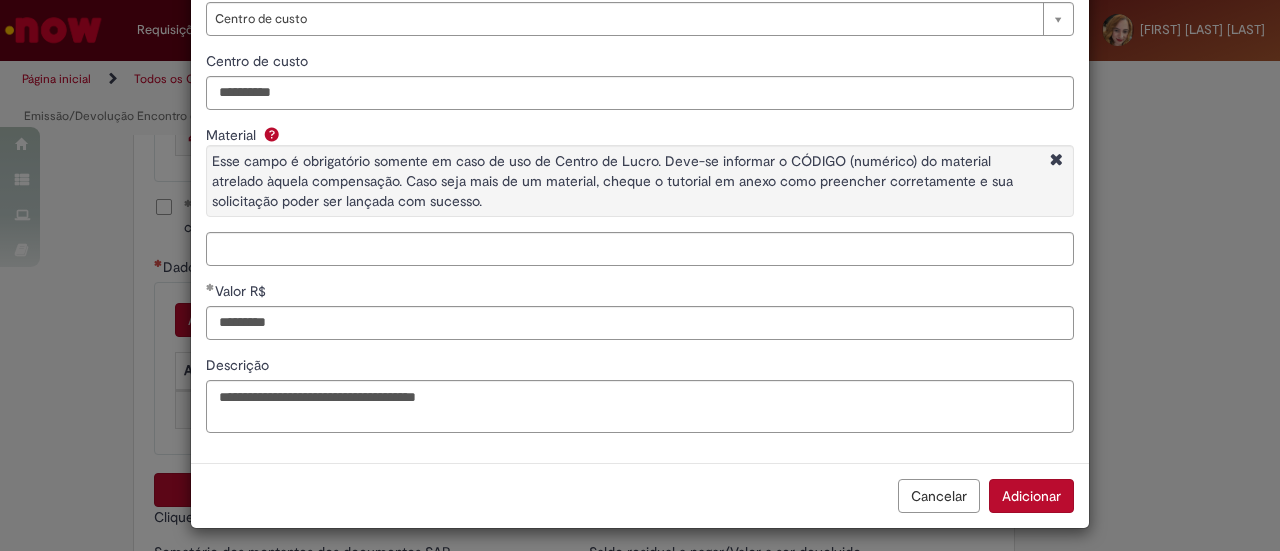 click on "Adicionar" at bounding box center (1031, 496) 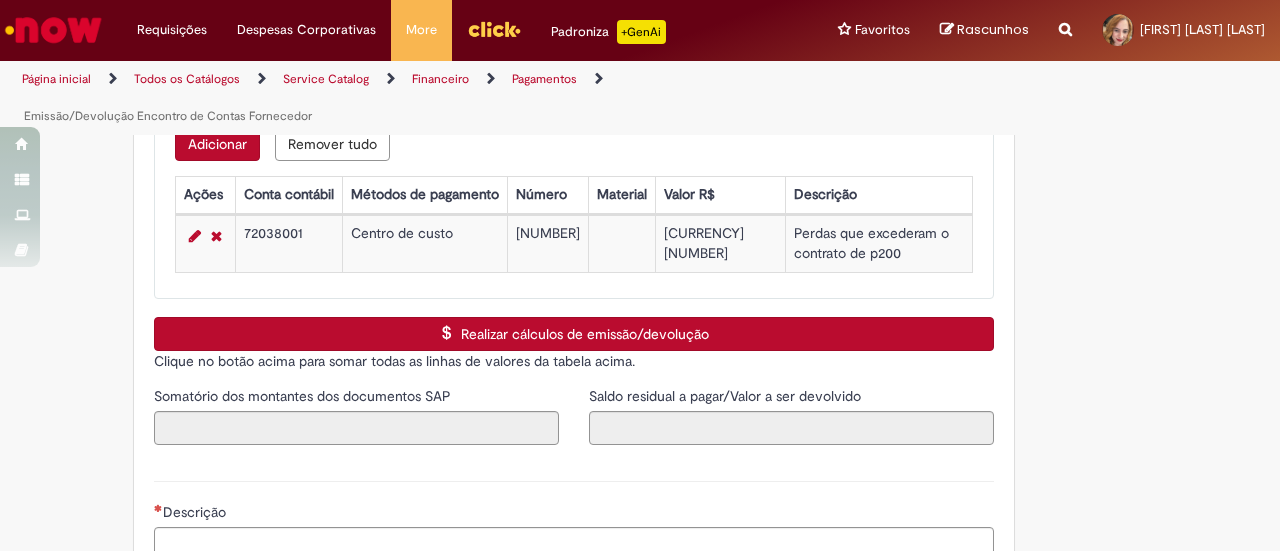 scroll, scrollTop: 2800, scrollLeft: 0, axis: vertical 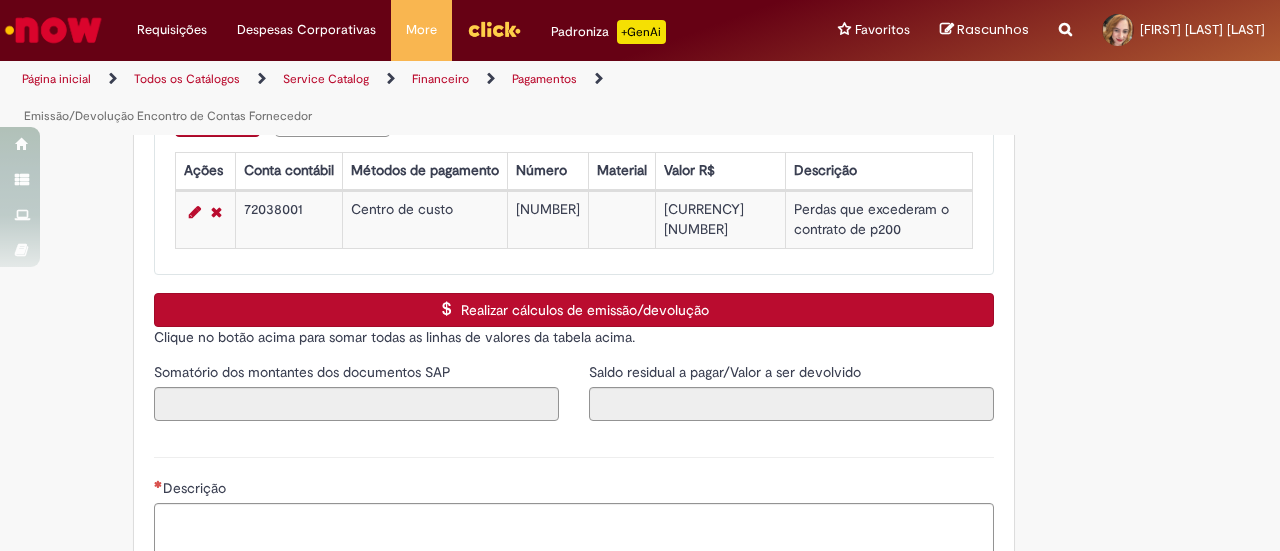 click on "Realizar cálculos de emissão/devolução" at bounding box center [574, 310] 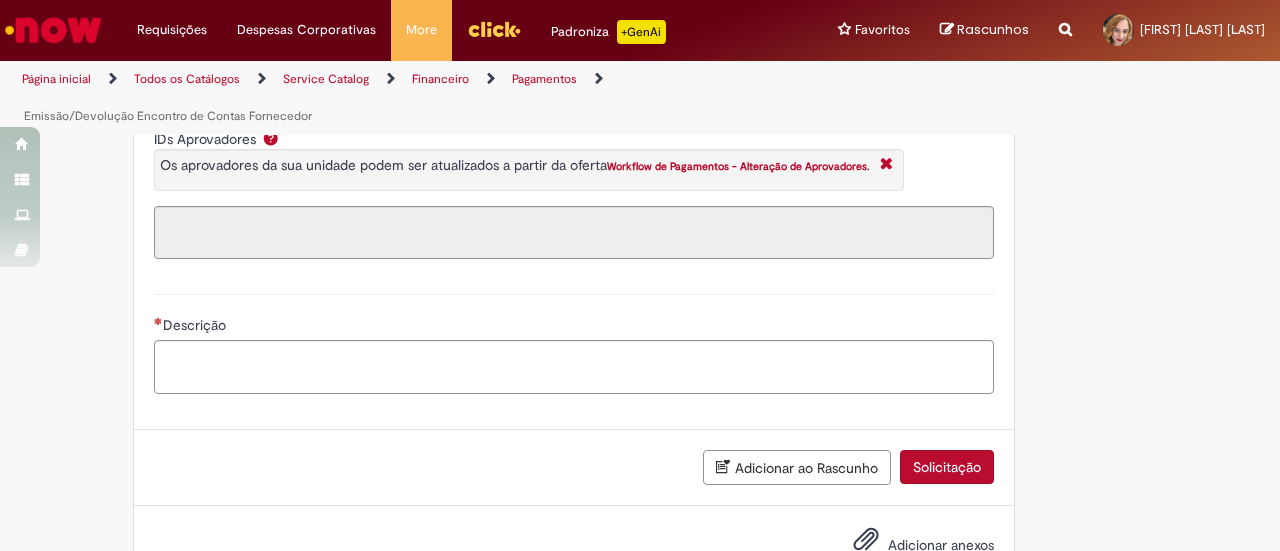 scroll, scrollTop: 3200, scrollLeft: 0, axis: vertical 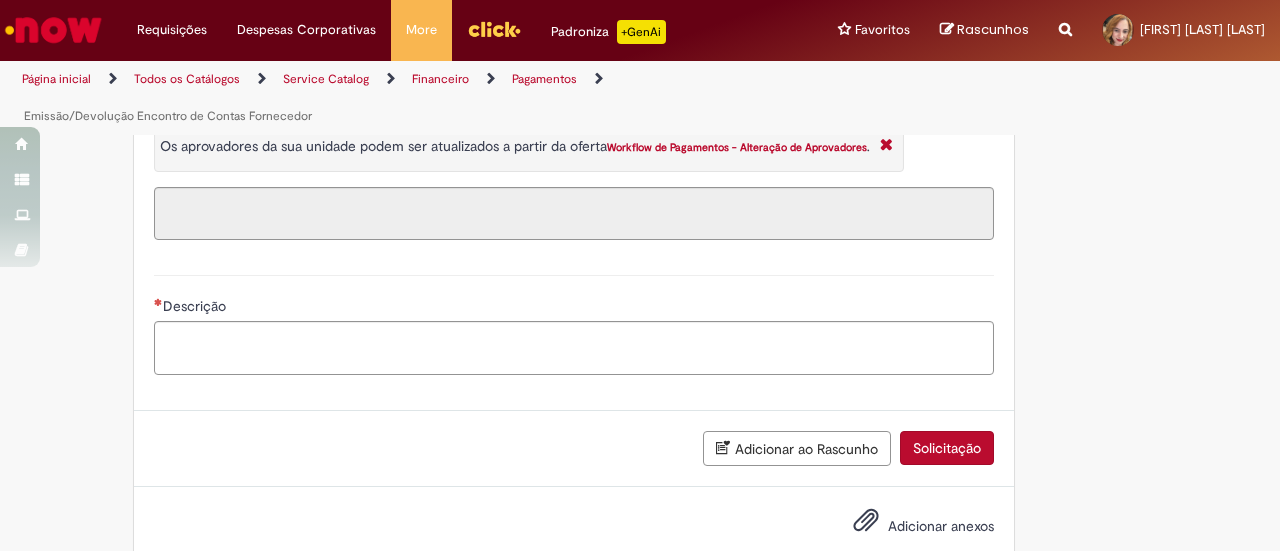 click on "Descrição" at bounding box center (574, 308) 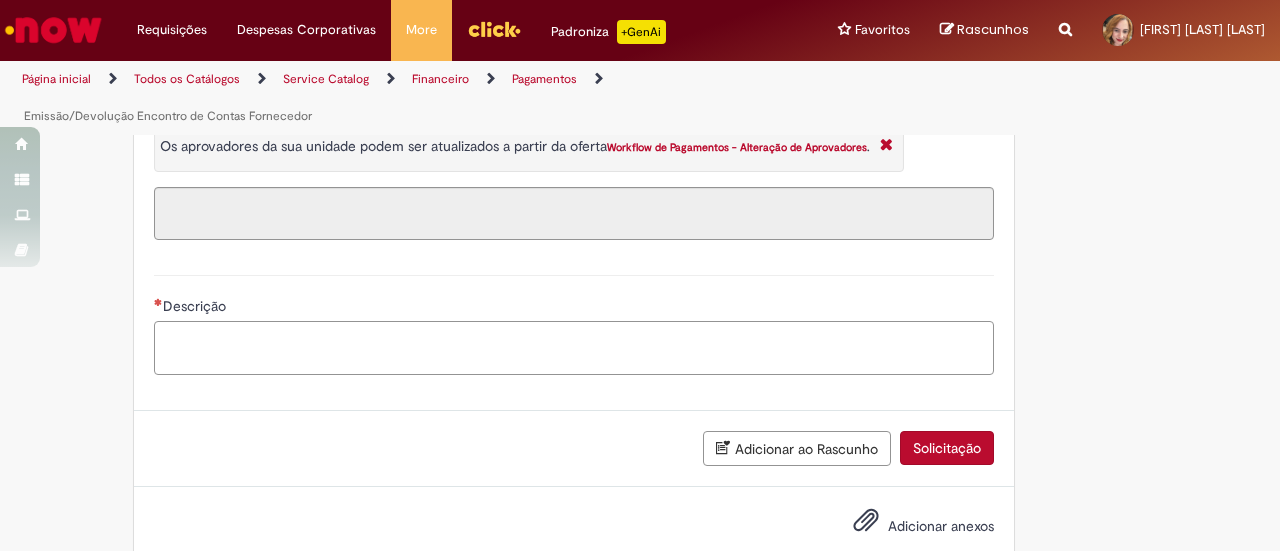 click on "Descrição" at bounding box center [574, 347] 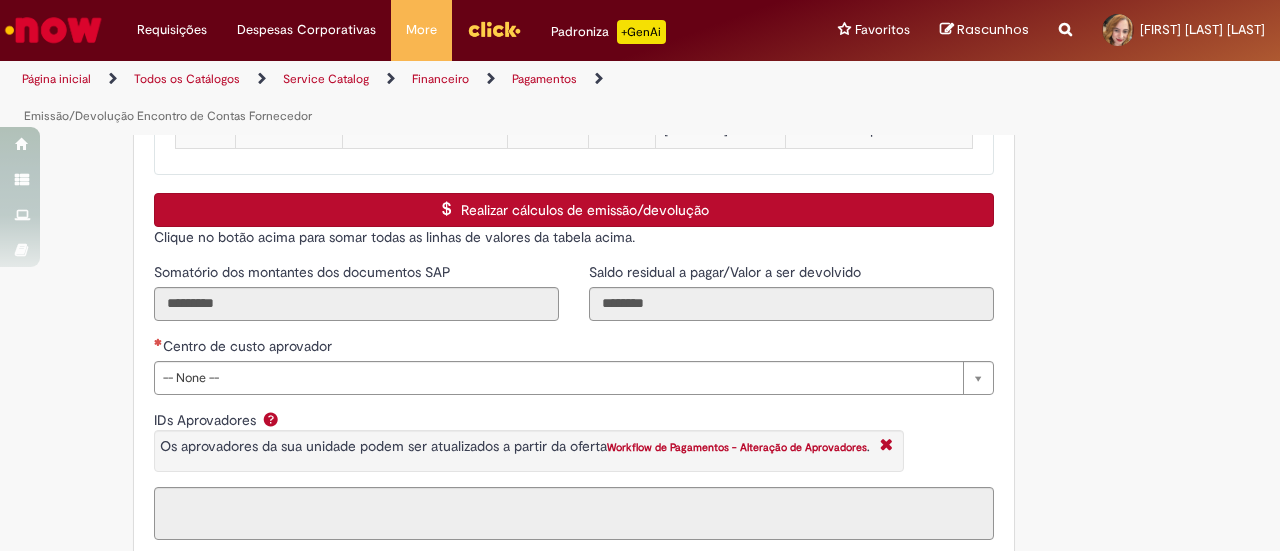 scroll, scrollTop: 2900, scrollLeft: 0, axis: vertical 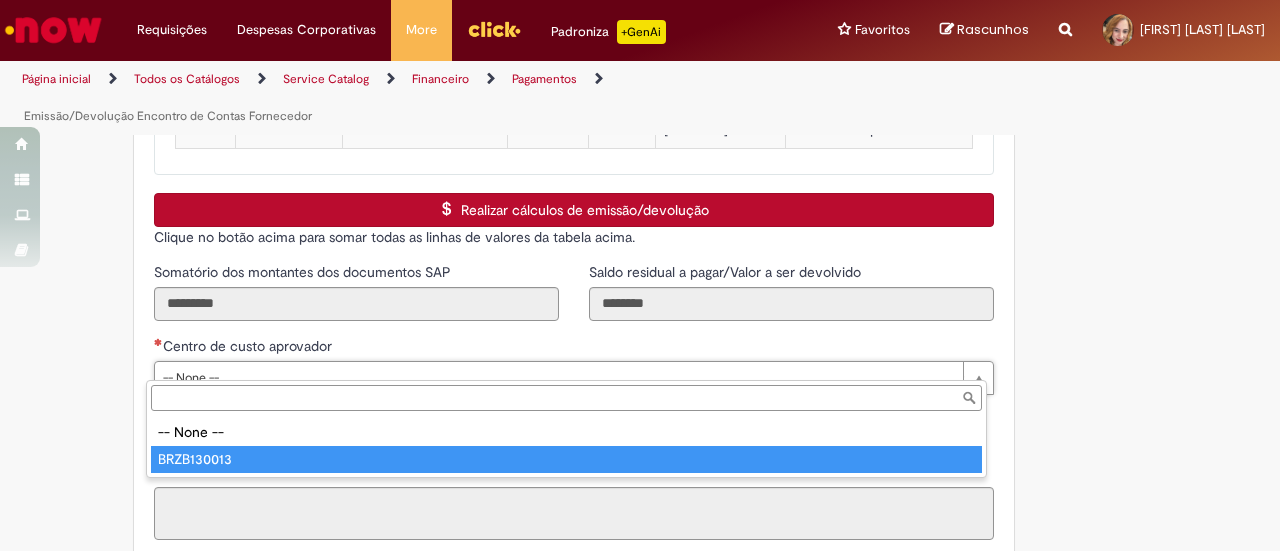 type on "**********" 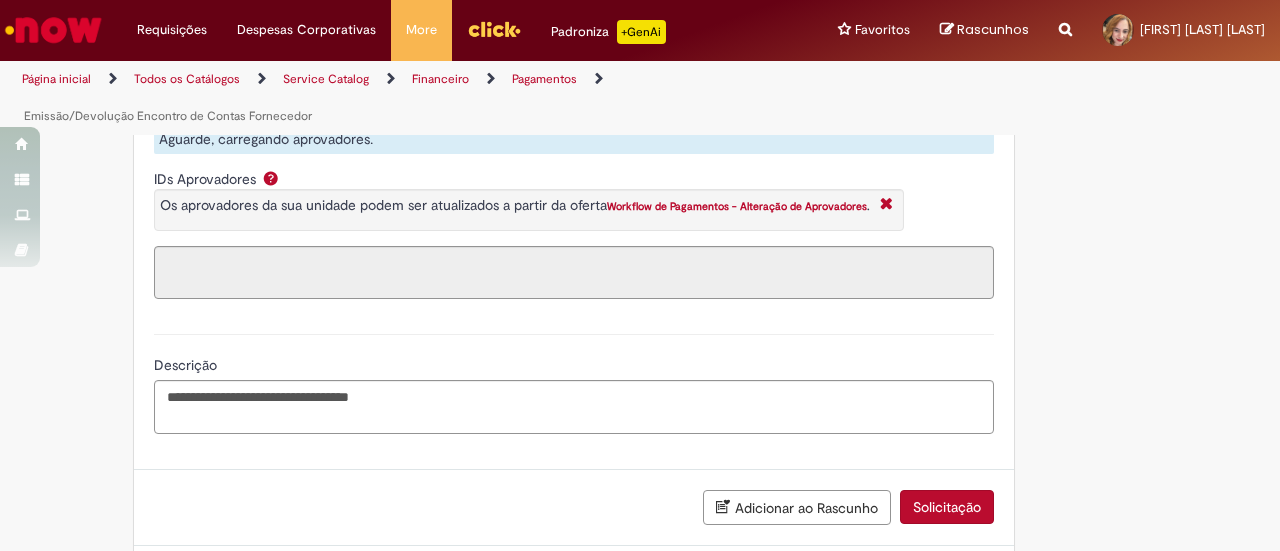 scroll, scrollTop: 3266, scrollLeft: 0, axis: vertical 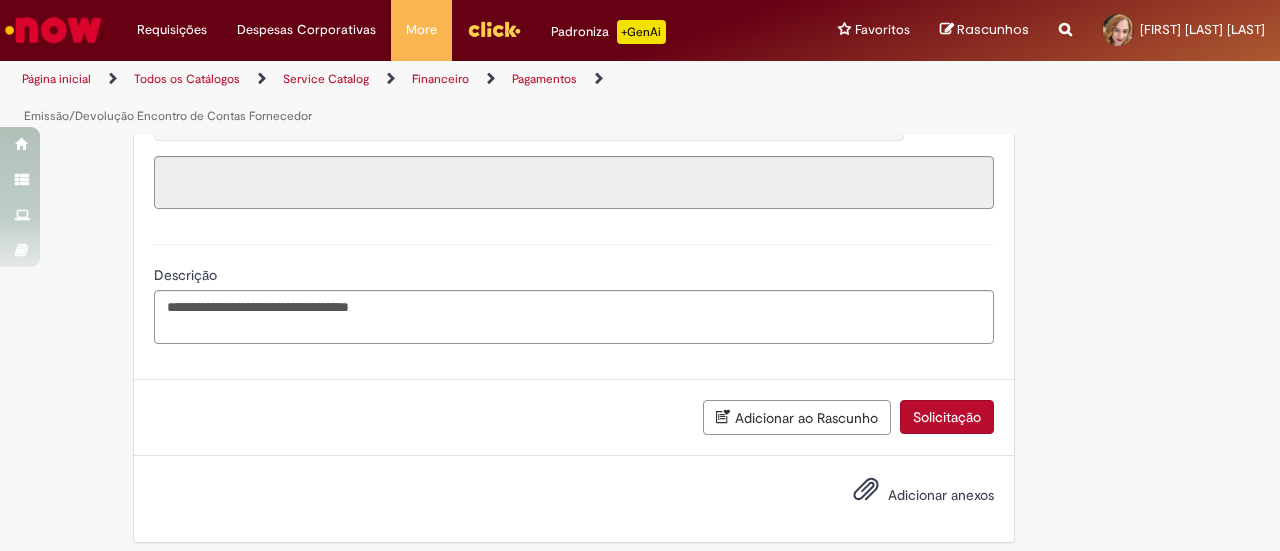 type on "**********" 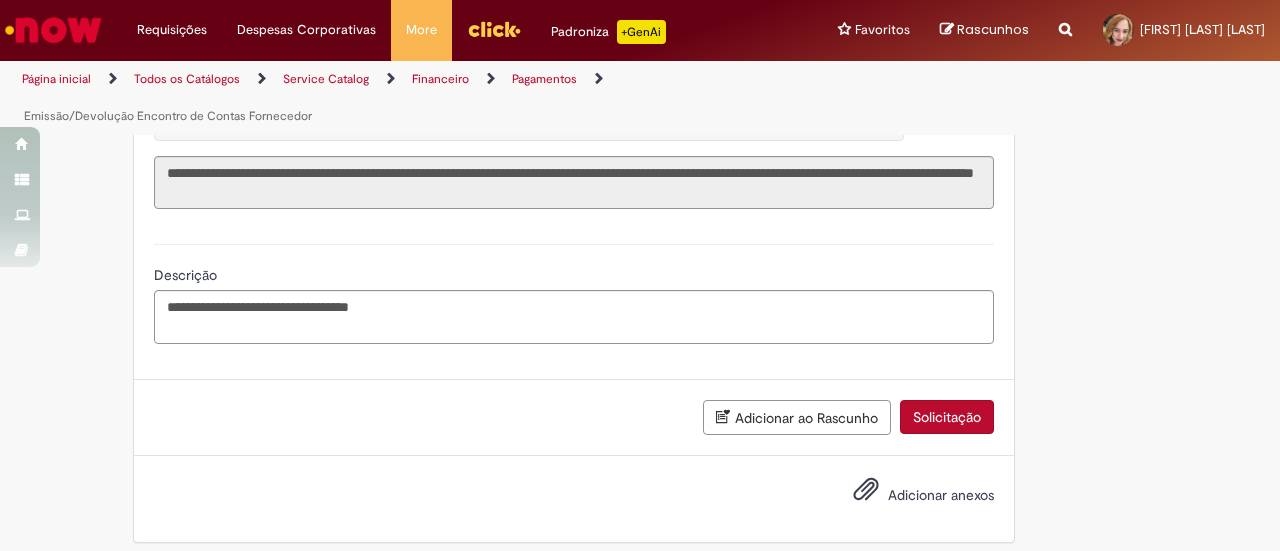scroll, scrollTop: 3231, scrollLeft: 0, axis: vertical 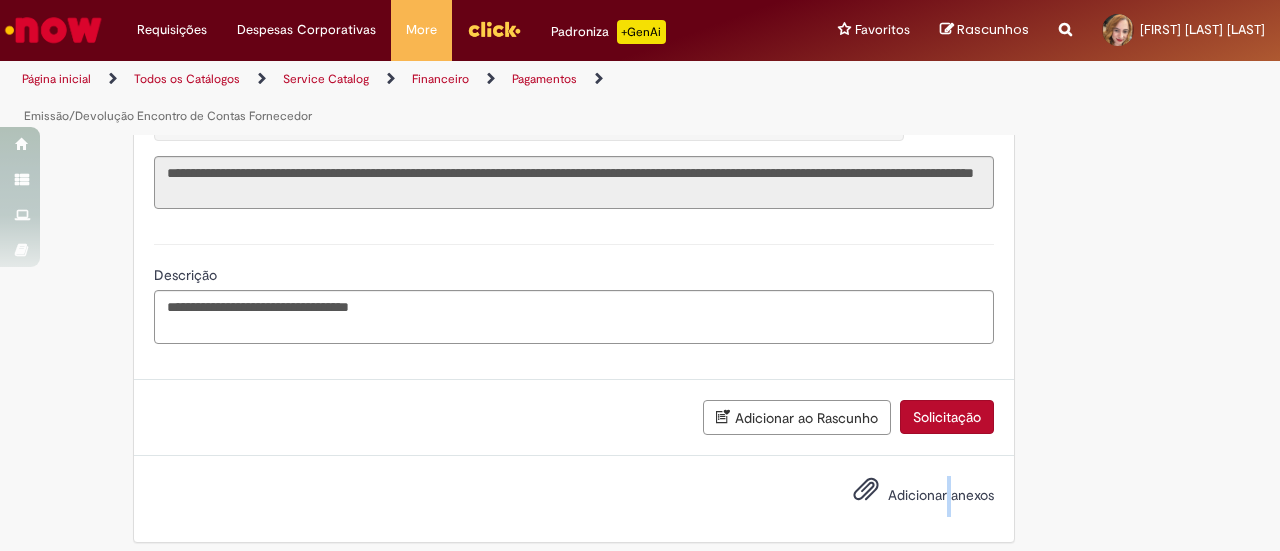 click on "Adicionar anexos" at bounding box center (941, 495) 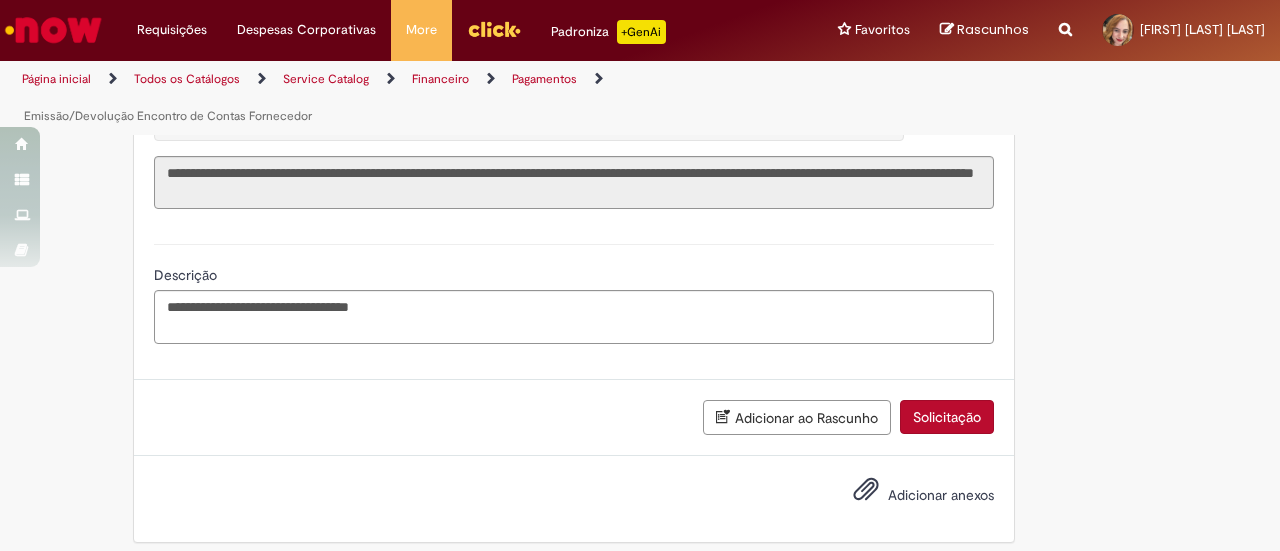 click on "Adicionar anexos" at bounding box center [941, 495] 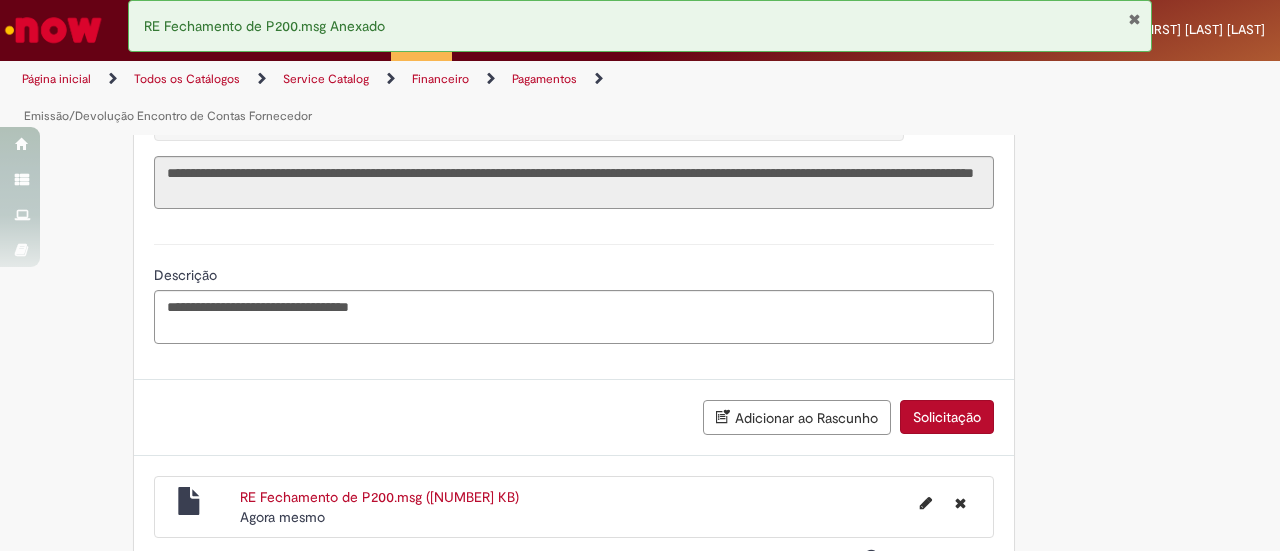 click on "Solicitação" at bounding box center (947, 417) 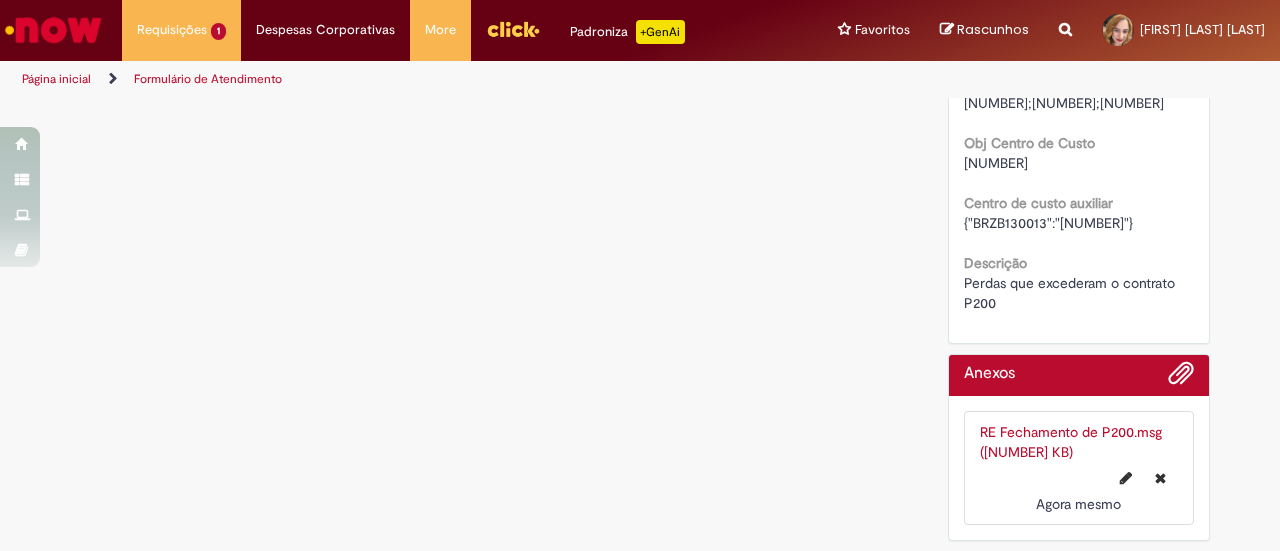 scroll, scrollTop: 0, scrollLeft: 0, axis: both 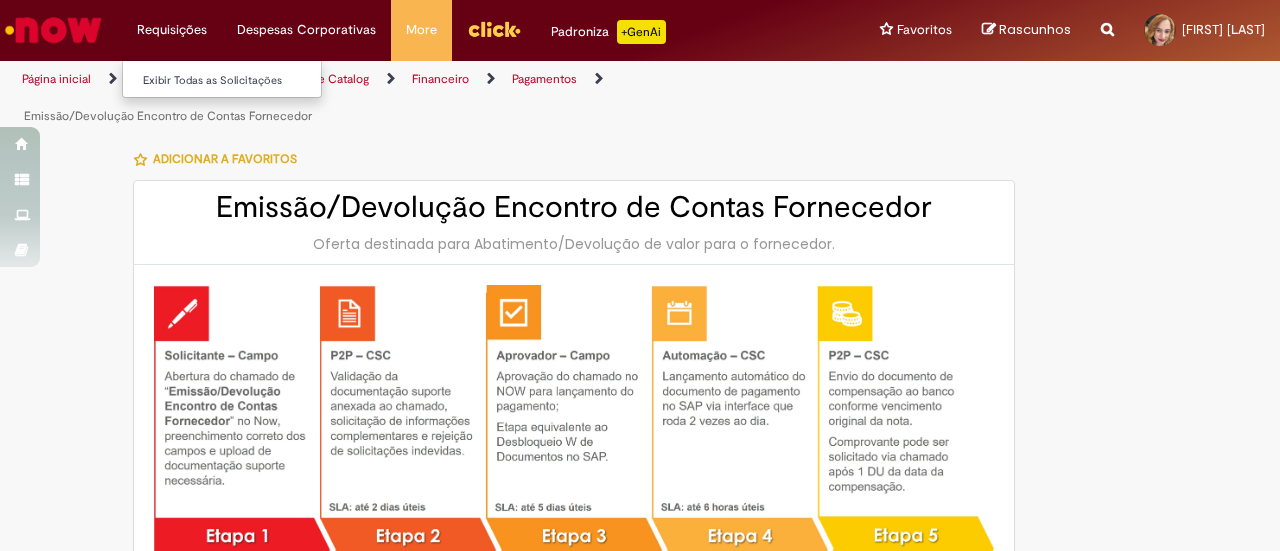 type on "********" 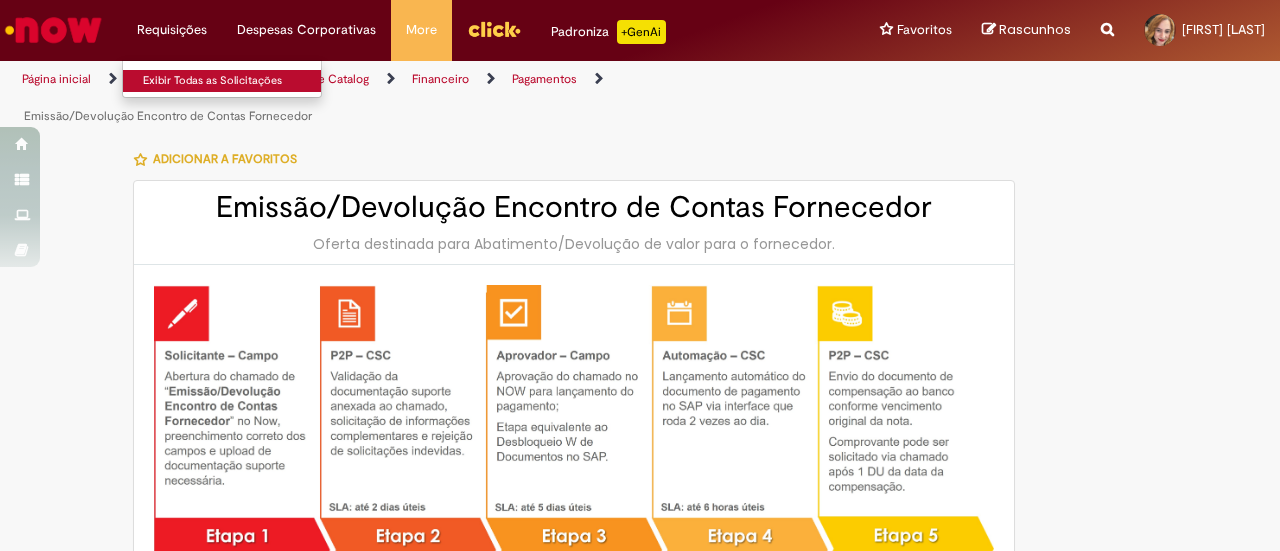 click on "Exibir Todas as Solicitações" at bounding box center (233, 81) 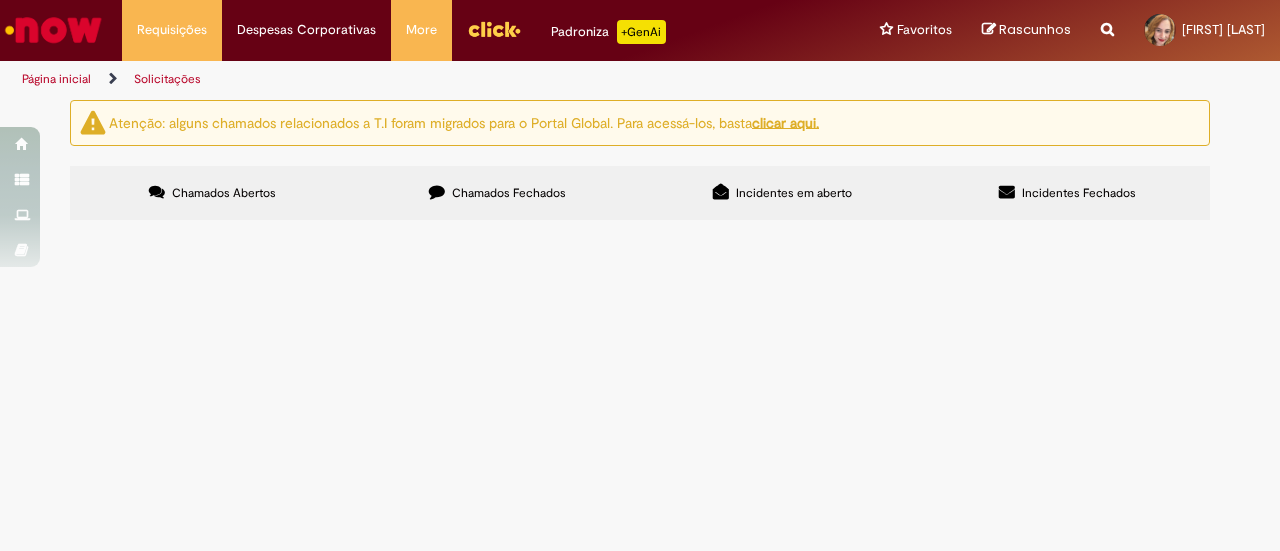 click on "Chamados Fechados" at bounding box center (509, 193) 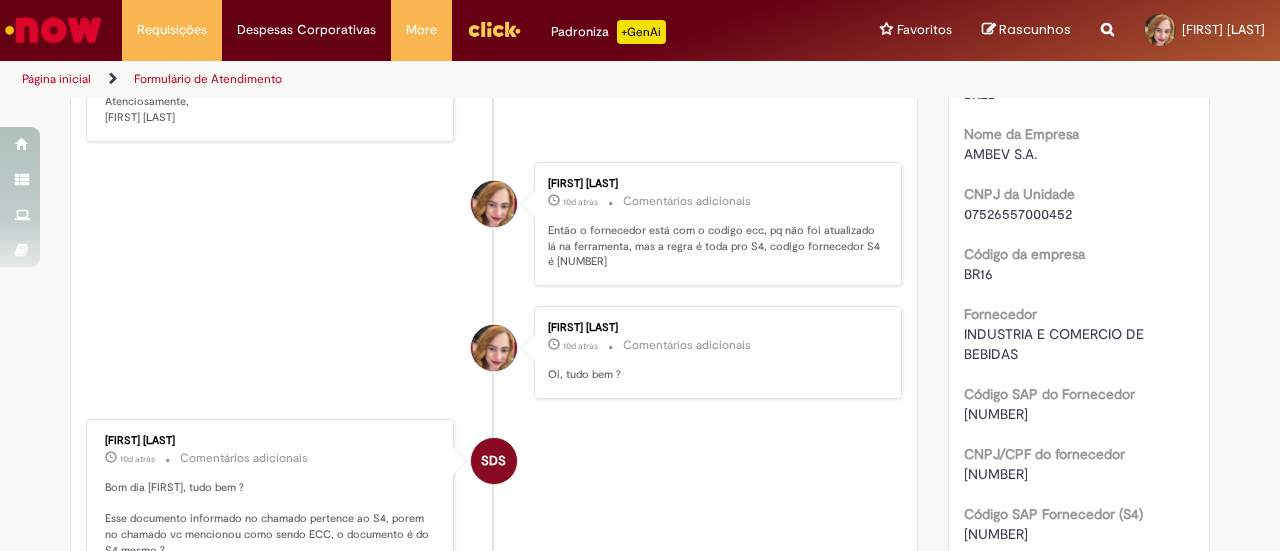 scroll, scrollTop: 800, scrollLeft: 0, axis: vertical 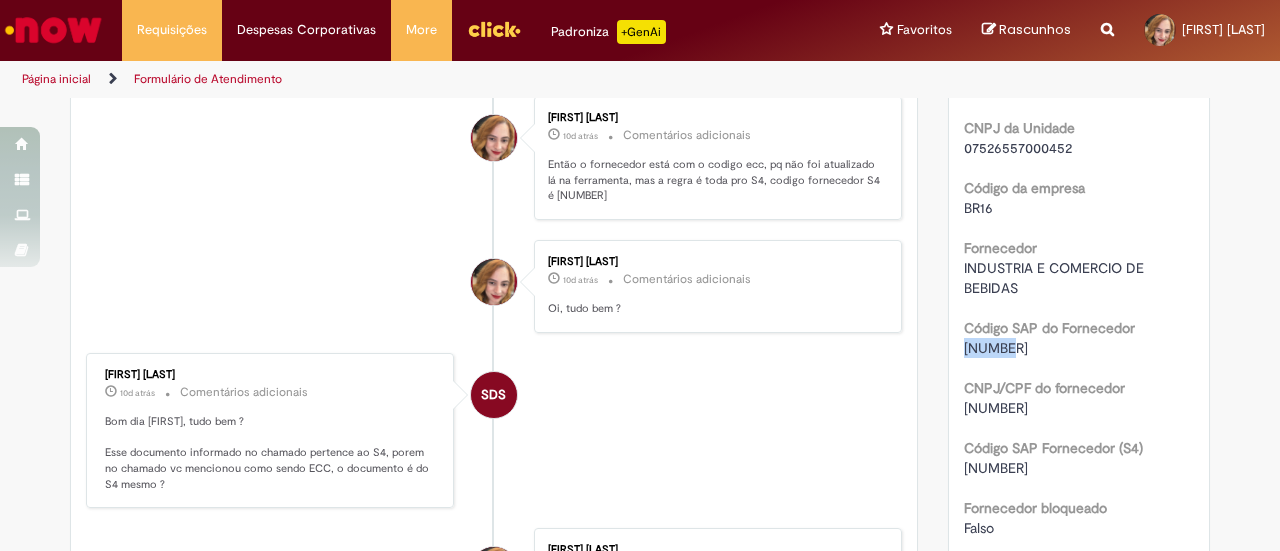 drag, startPoint x: 1003, startPoint y: 373, endPoint x: 953, endPoint y: 375, distance: 50.039986 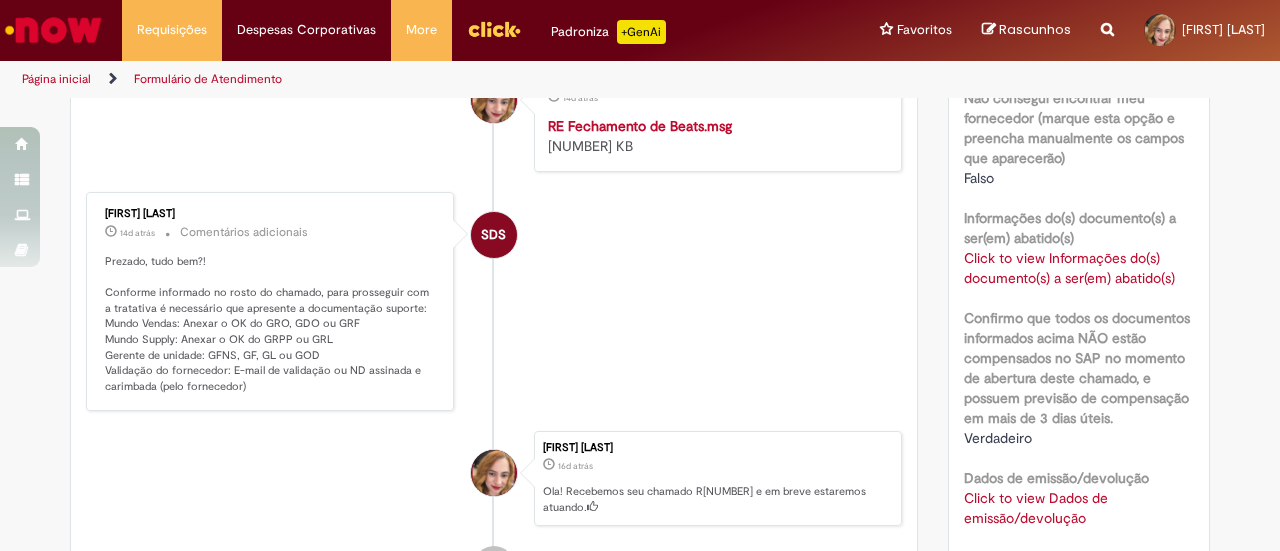 scroll, scrollTop: 1300, scrollLeft: 0, axis: vertical 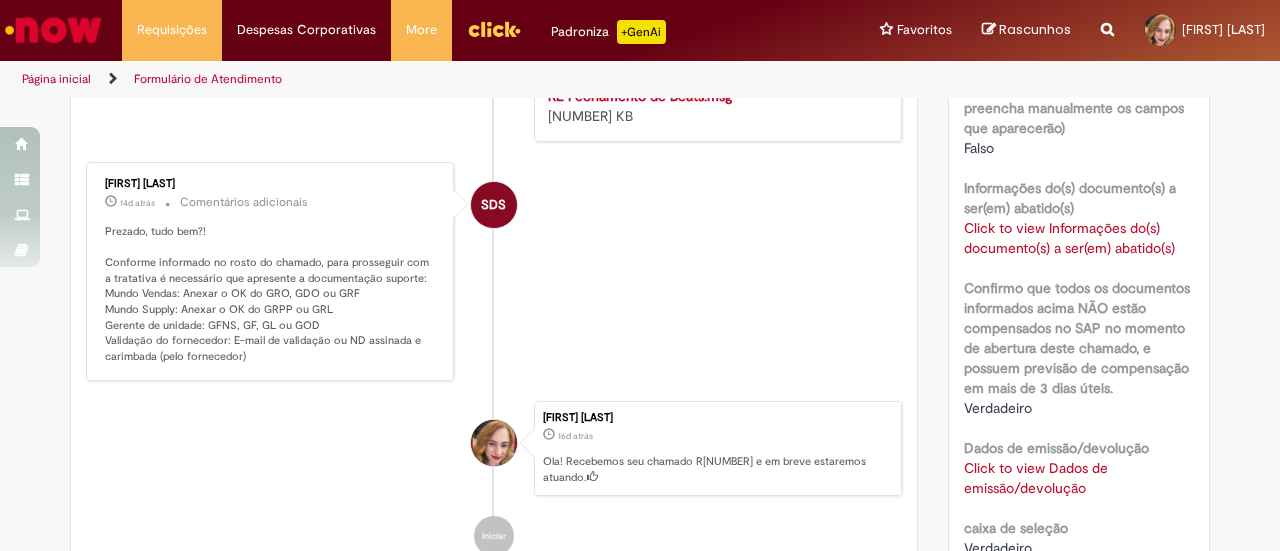 click on "Click to view Informações do(s) documento(s) a ser(em) abatido(s)" at bounding box center [1069, 238] 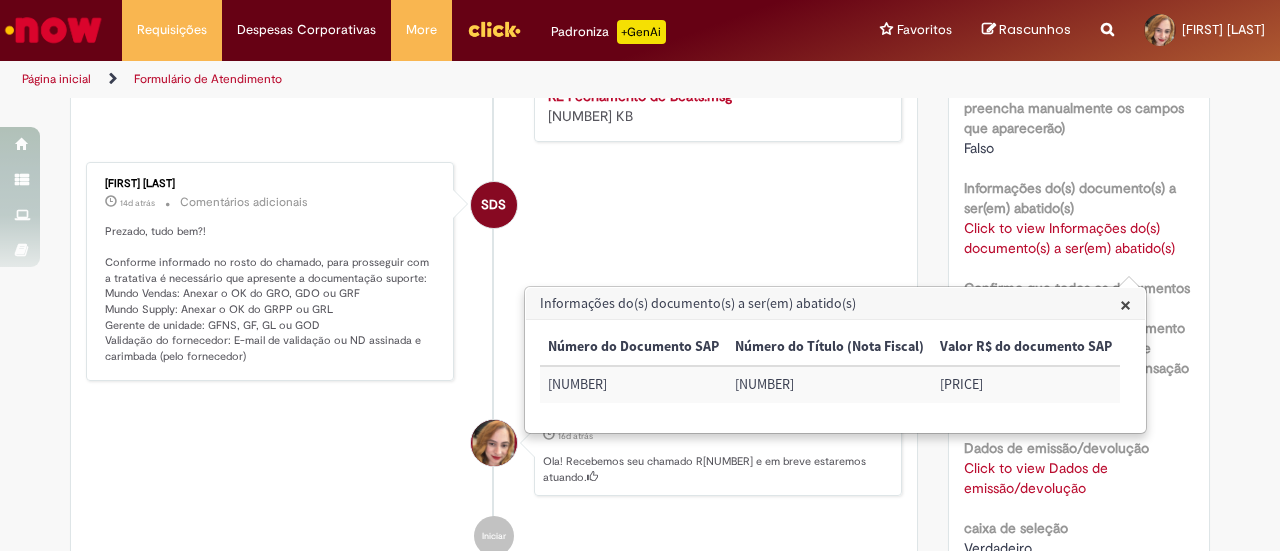 click on "Informações do(s) documento(s) a ser(em) abatido(s)" at bounding box center [1079, 198] 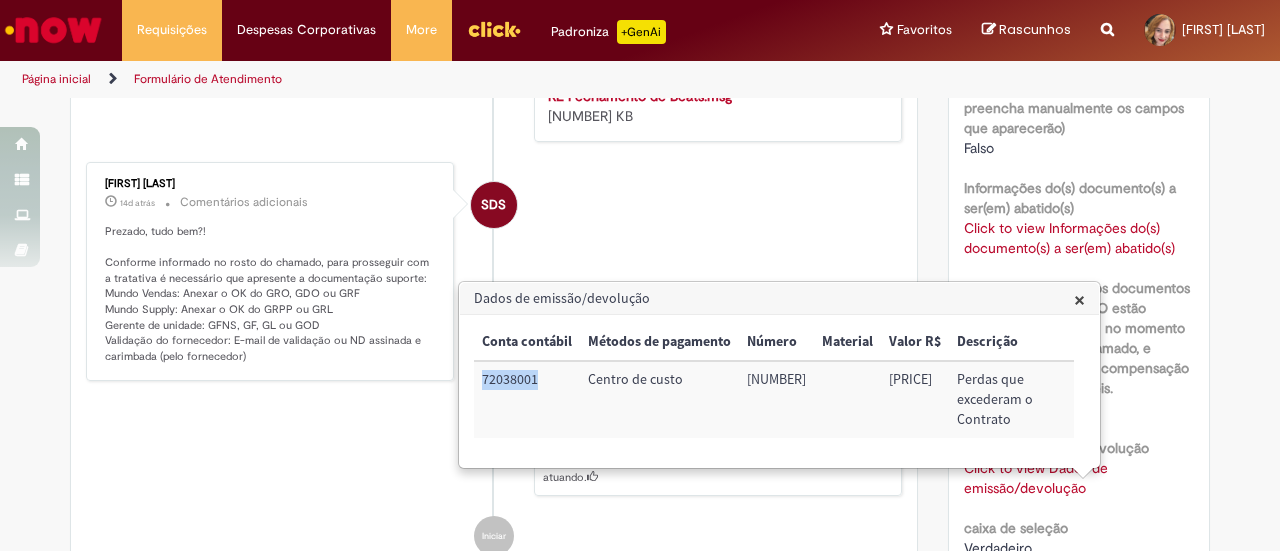 drag, startPoint x: 536, startPoint y: 381, endPoint x: 478, endPoint y: 377, distance: 58.137768 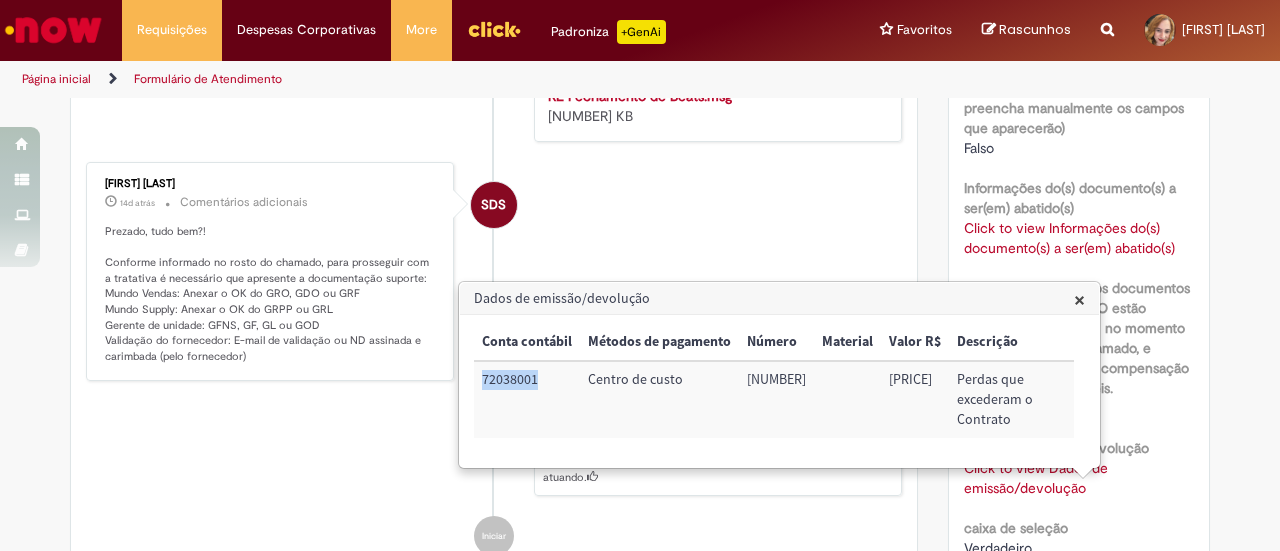 drag, startPoint x: 743, startPoint y: 375, endPoint x: 820, endPoint y: 393, distance: 79.07591 